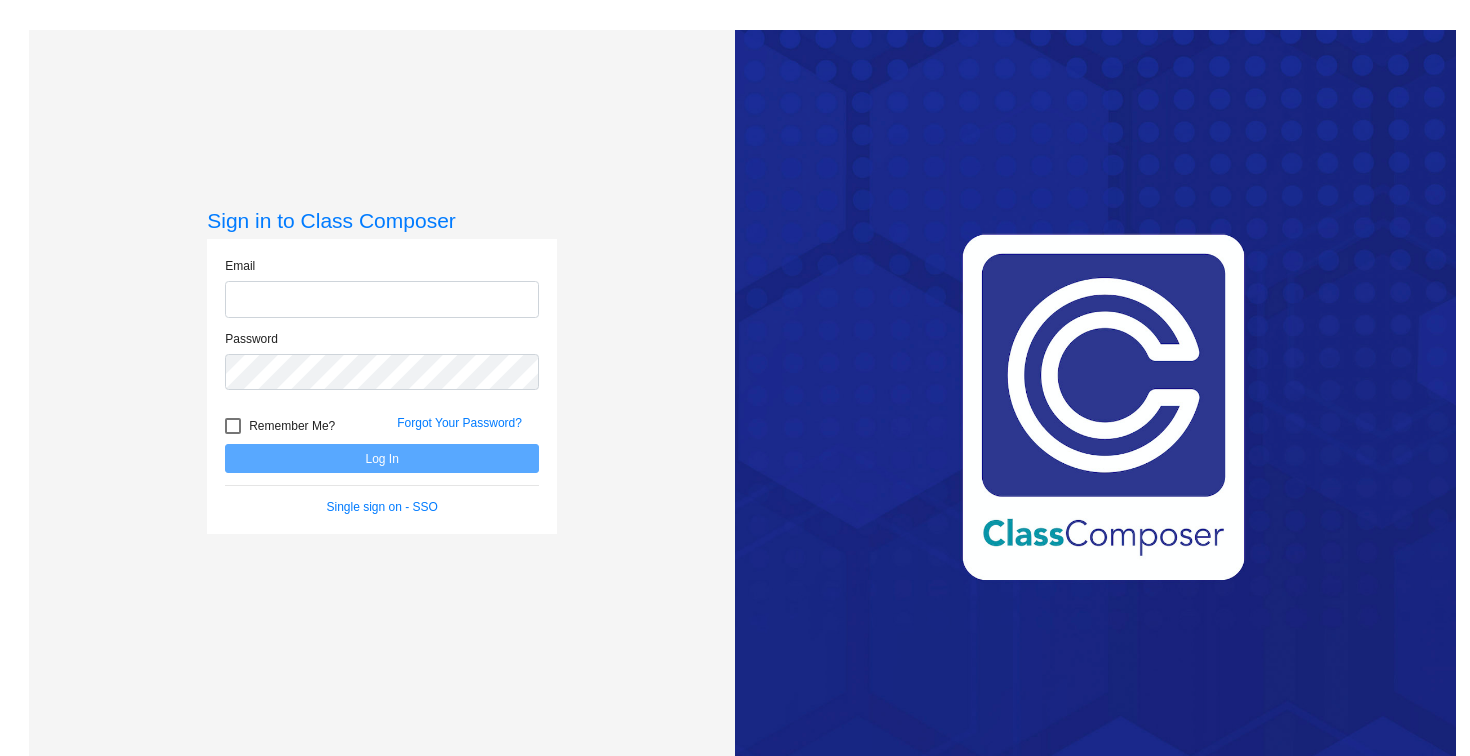 scroll, scrollTop: 0, scrollLeft: 0, axis: both 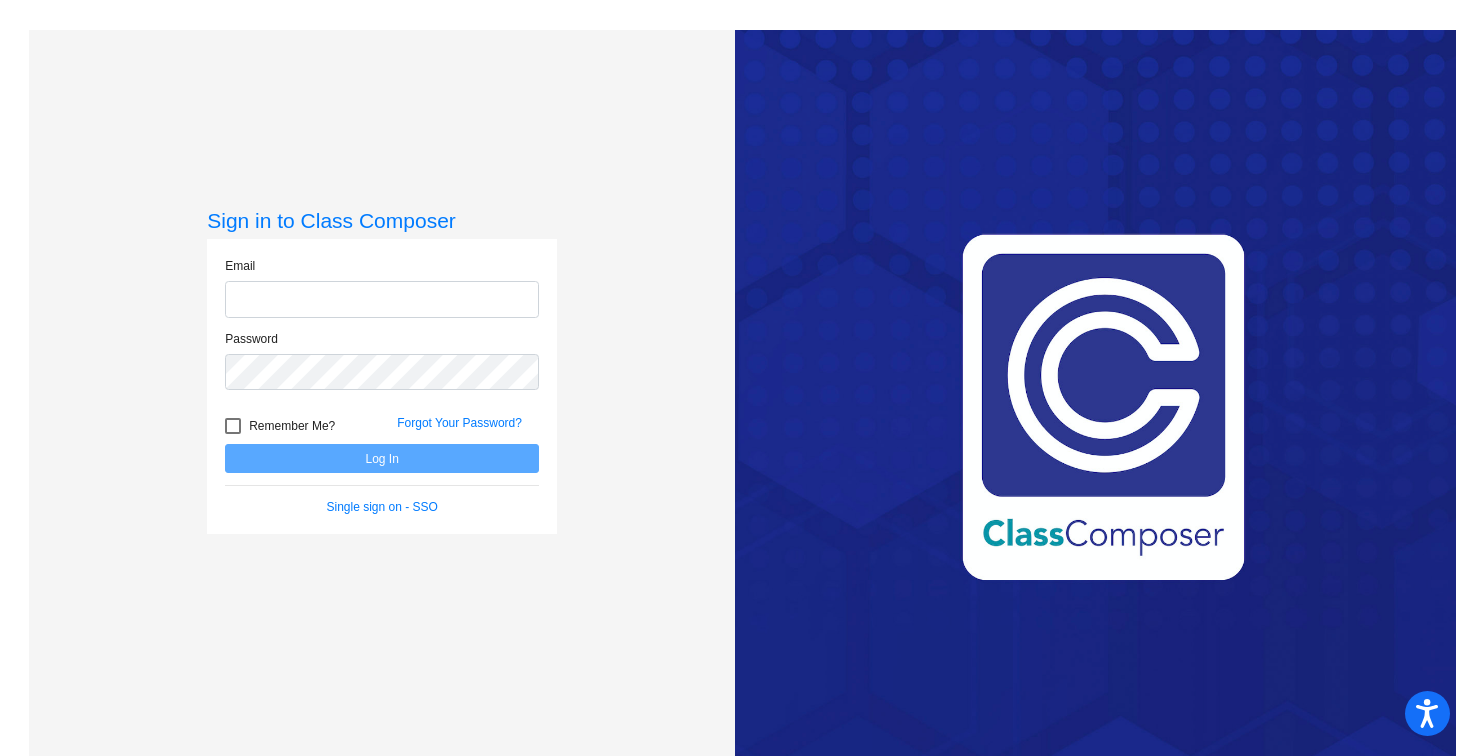 type on "jessica.weedon@example.com" 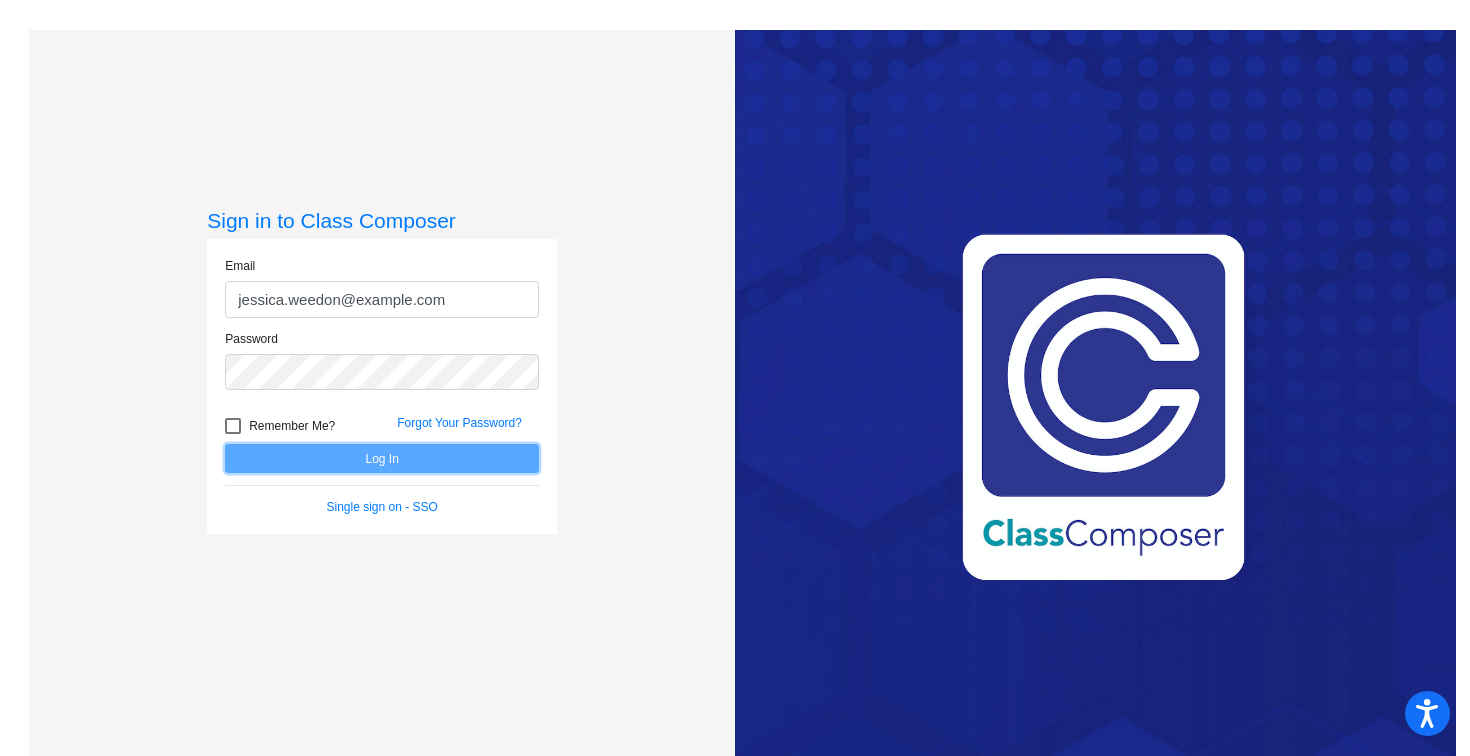 click on "Log In" 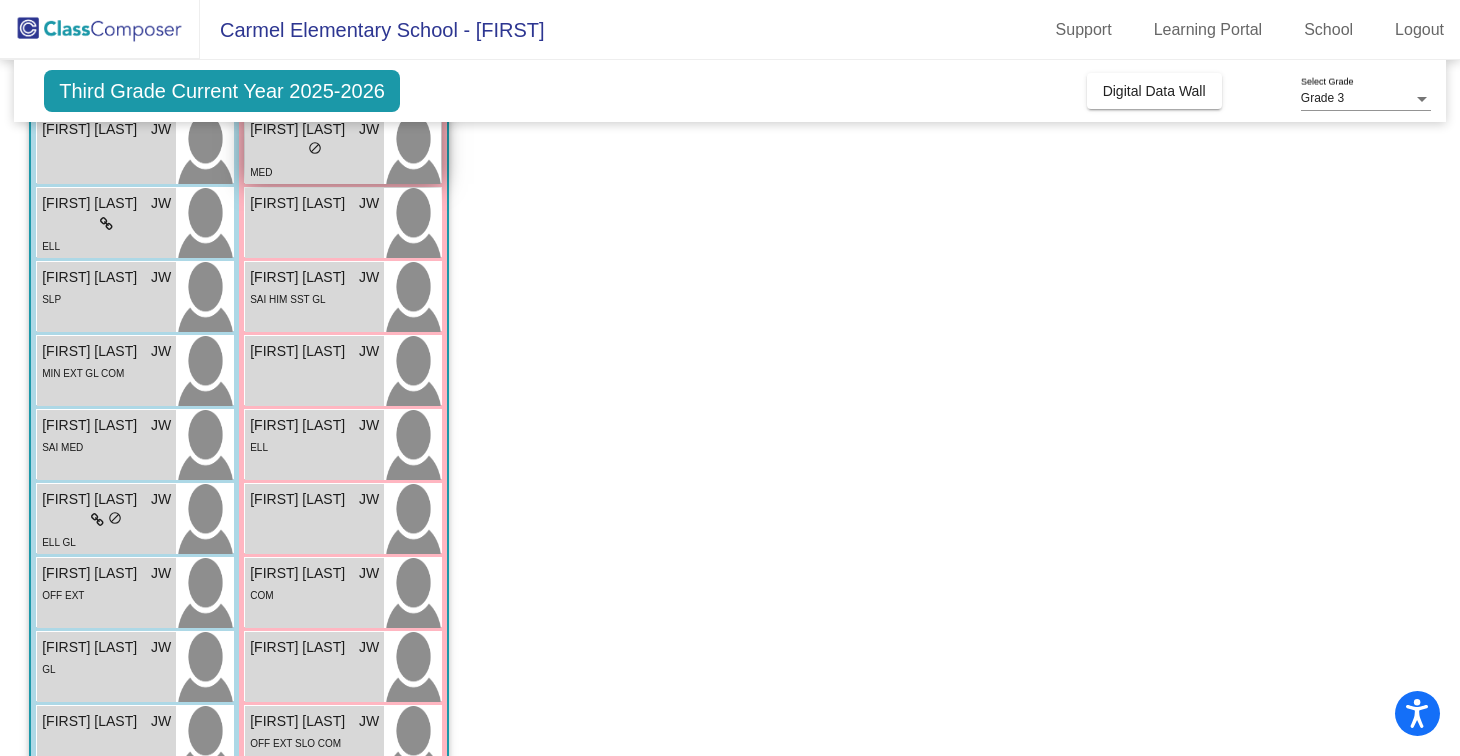 scroll, scrollTop: 0, scrollLeft: 0, axis: both 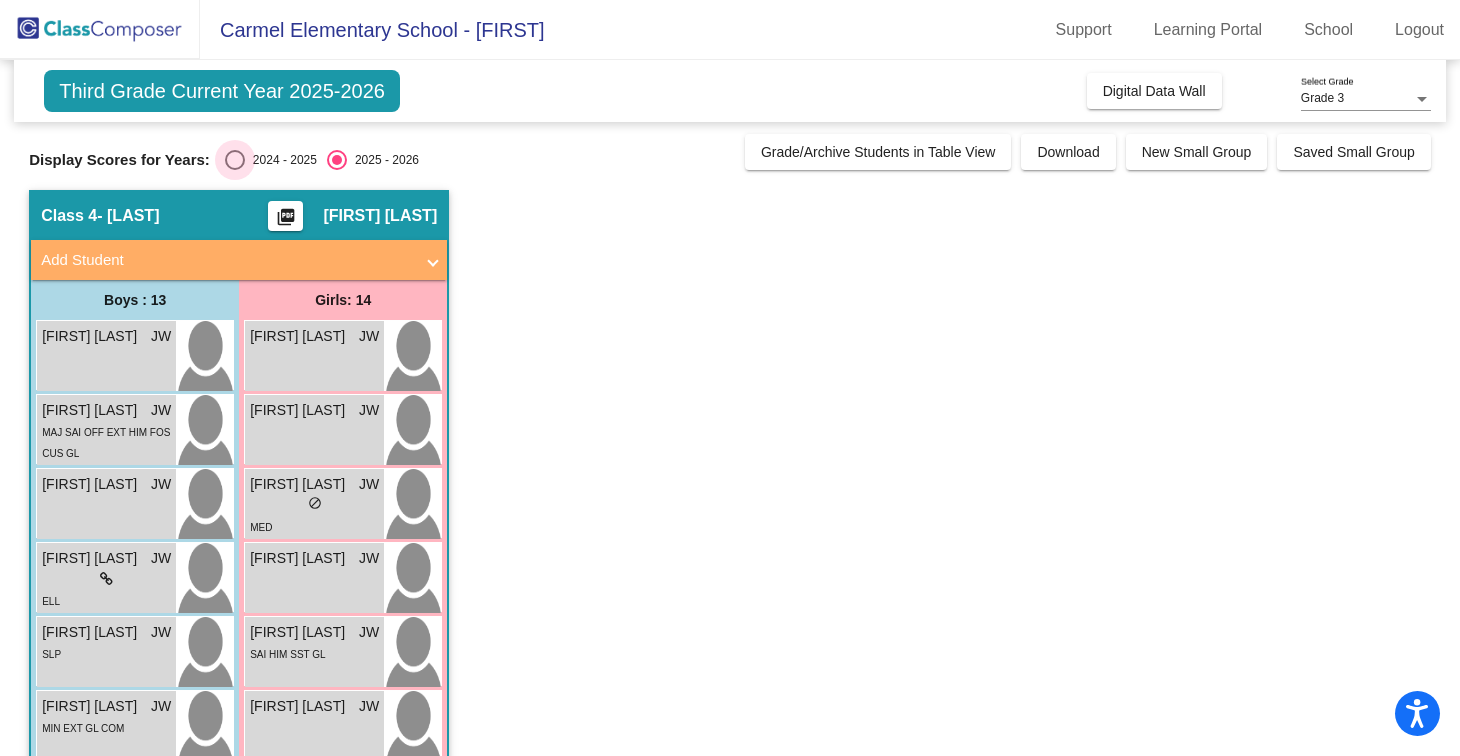 click at bounding box center [235, 160] 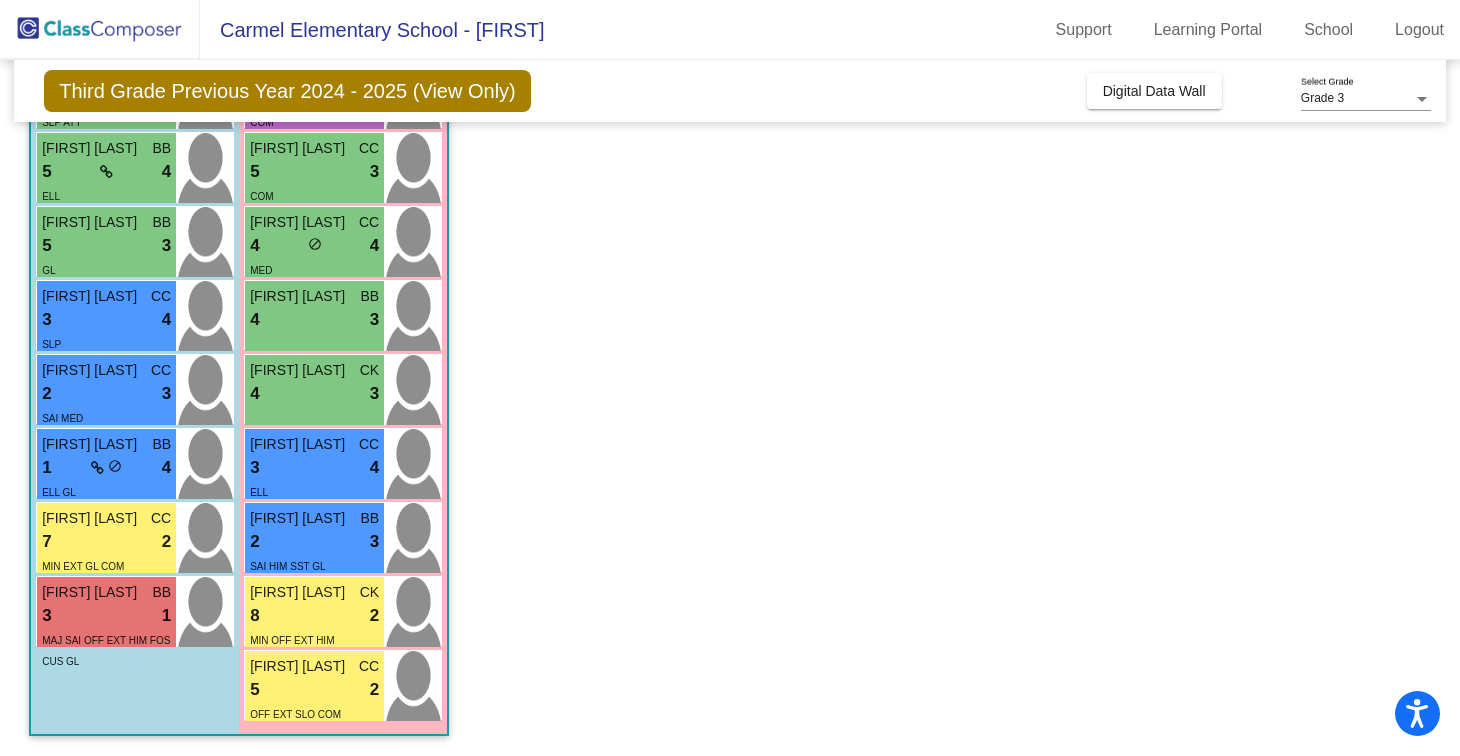 scroll, scrollTop: 0, scrollLeft: 0, axis: both 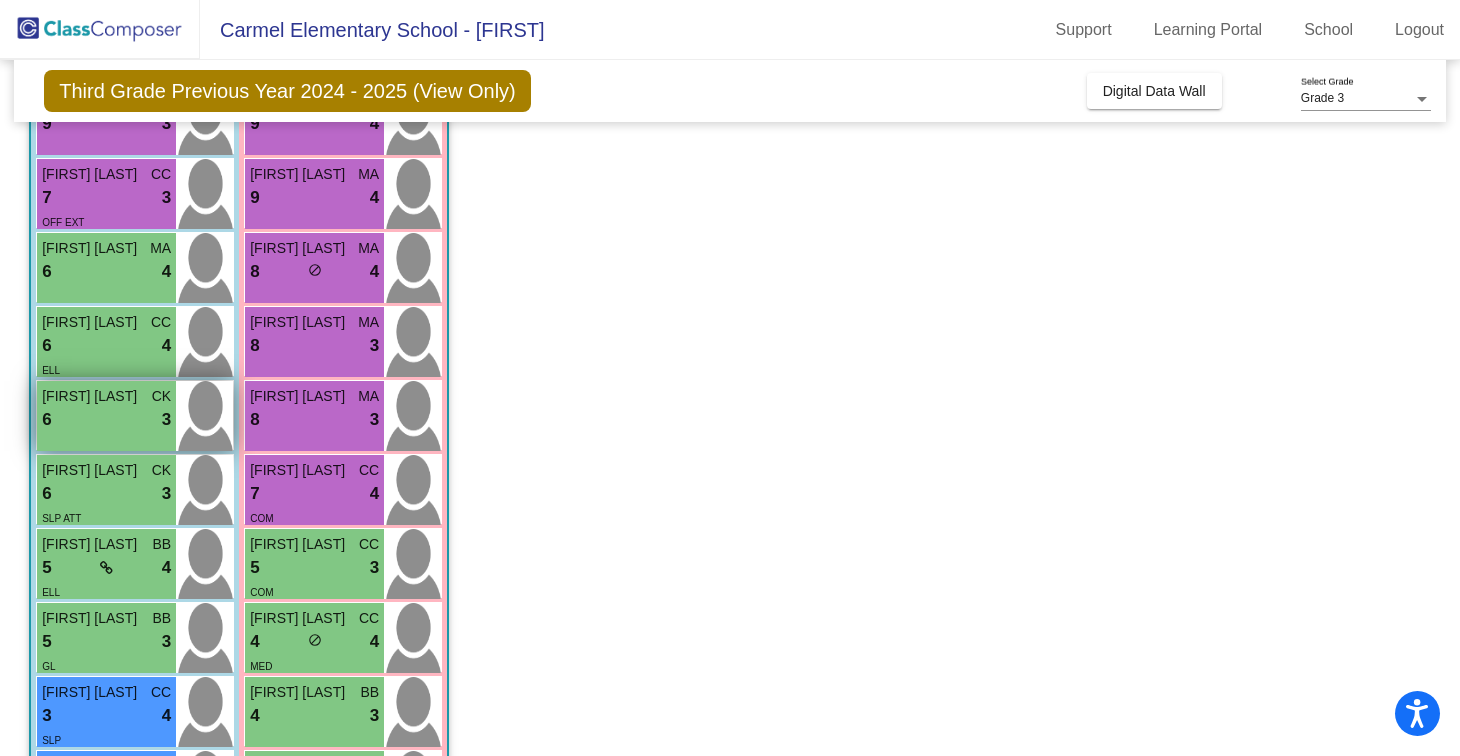 click at bounding box center [204, 416] 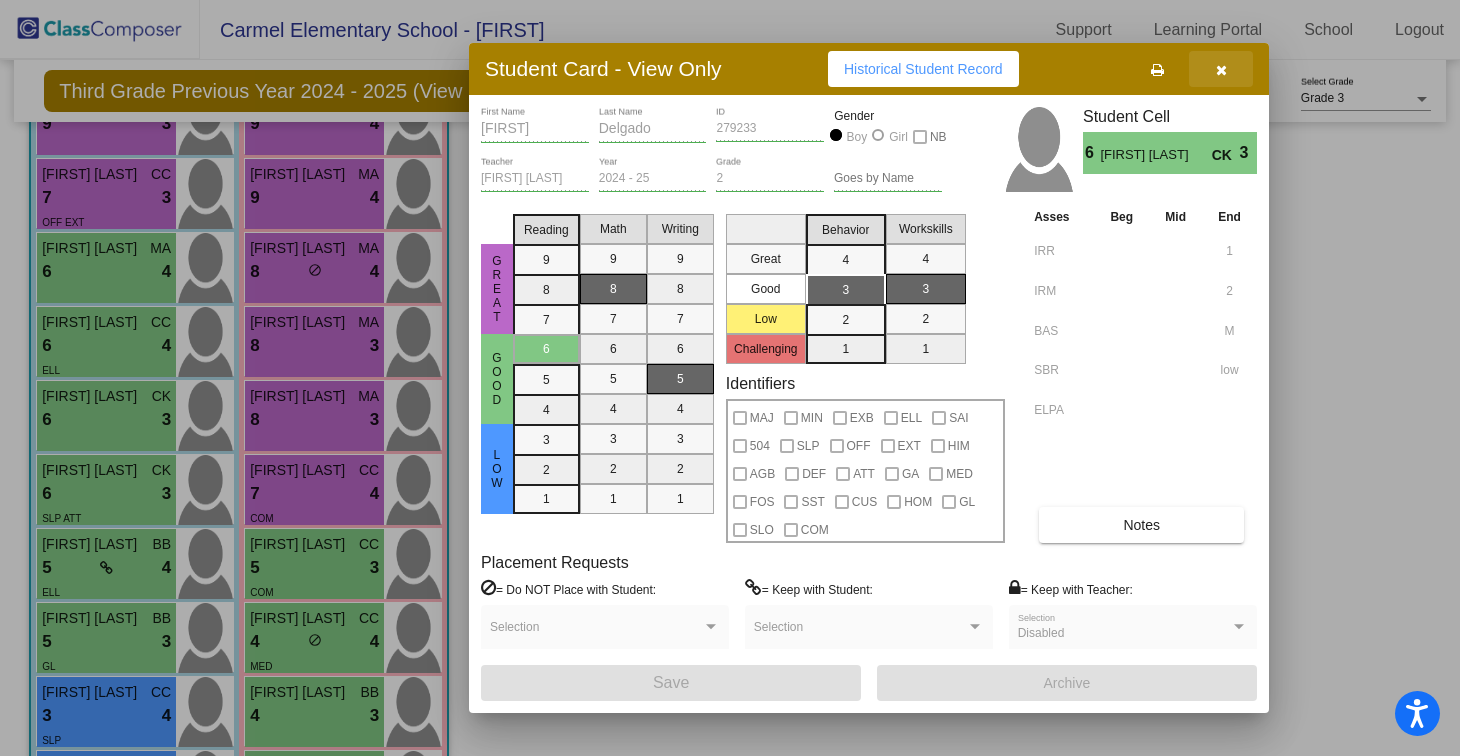 click at bounding box center [1221, 69] 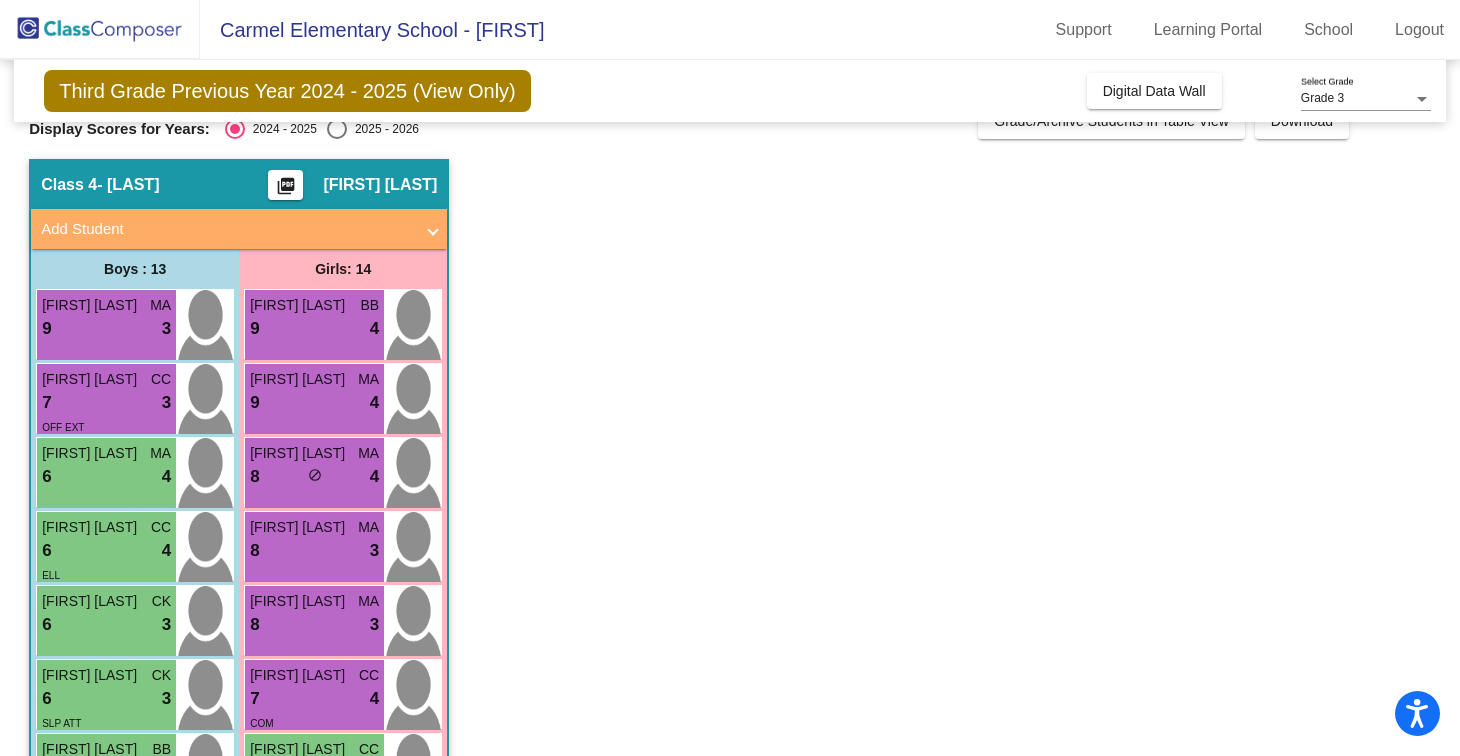 scroll, scrollTop: 0, scrollLeft: 0, axis: both 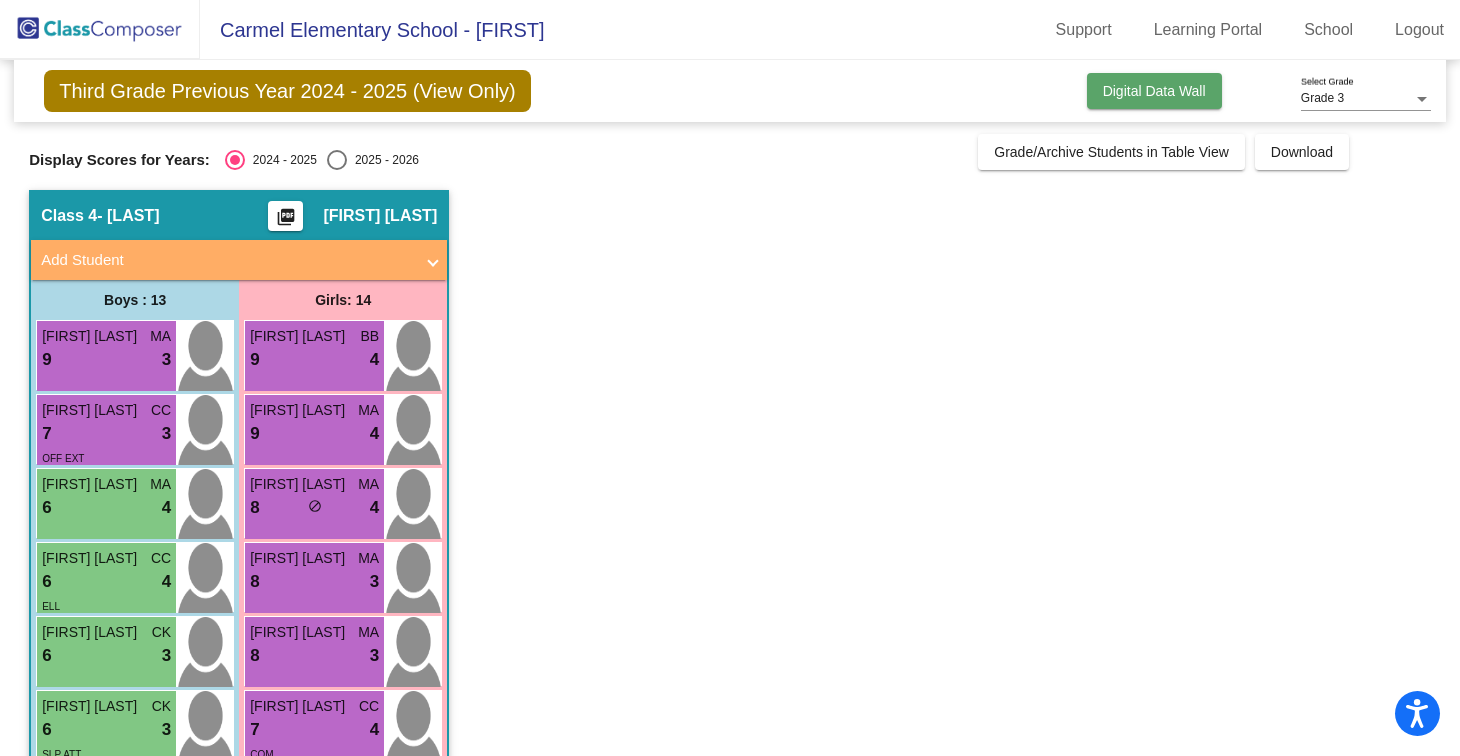 click on "Digital Data Wall" 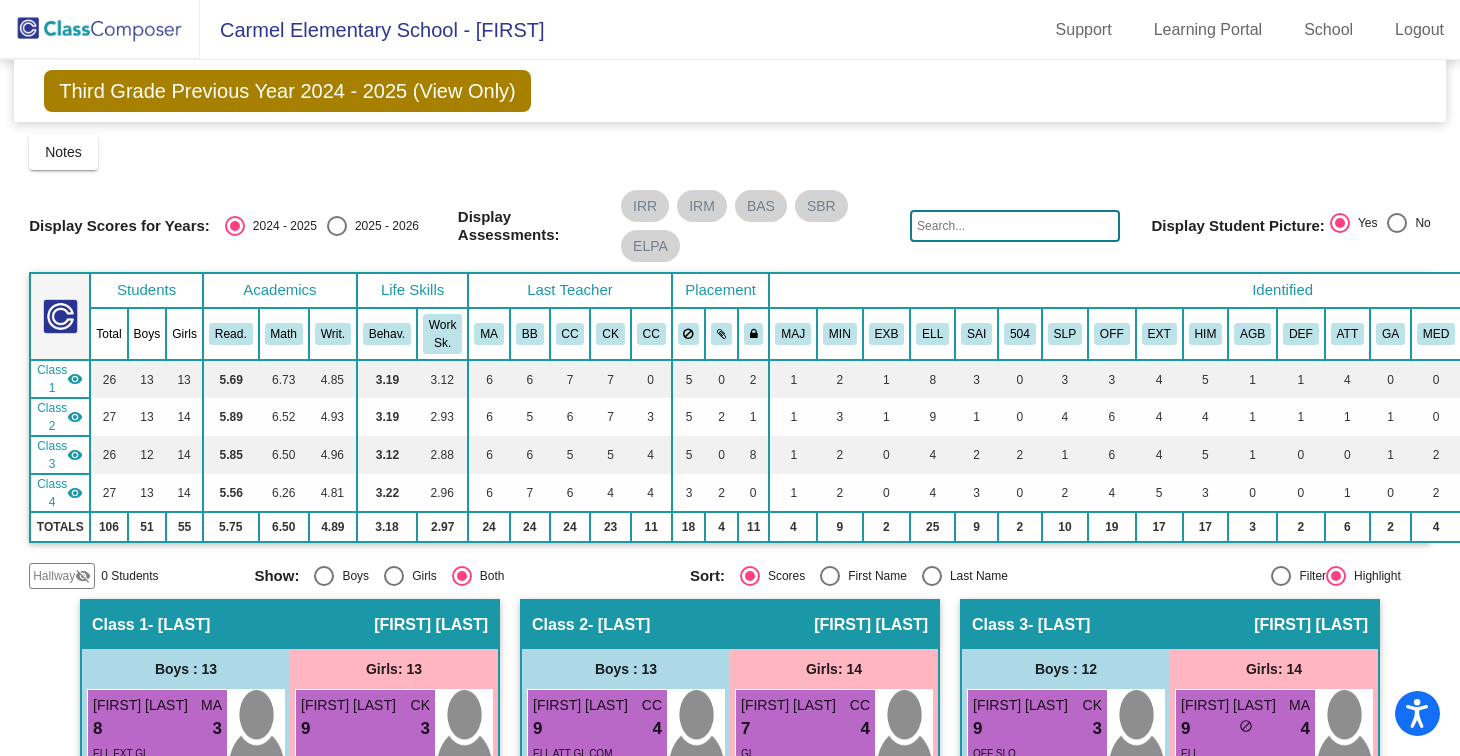 scroll, scrollTop: 0, scrollLeft: 0, axis: both 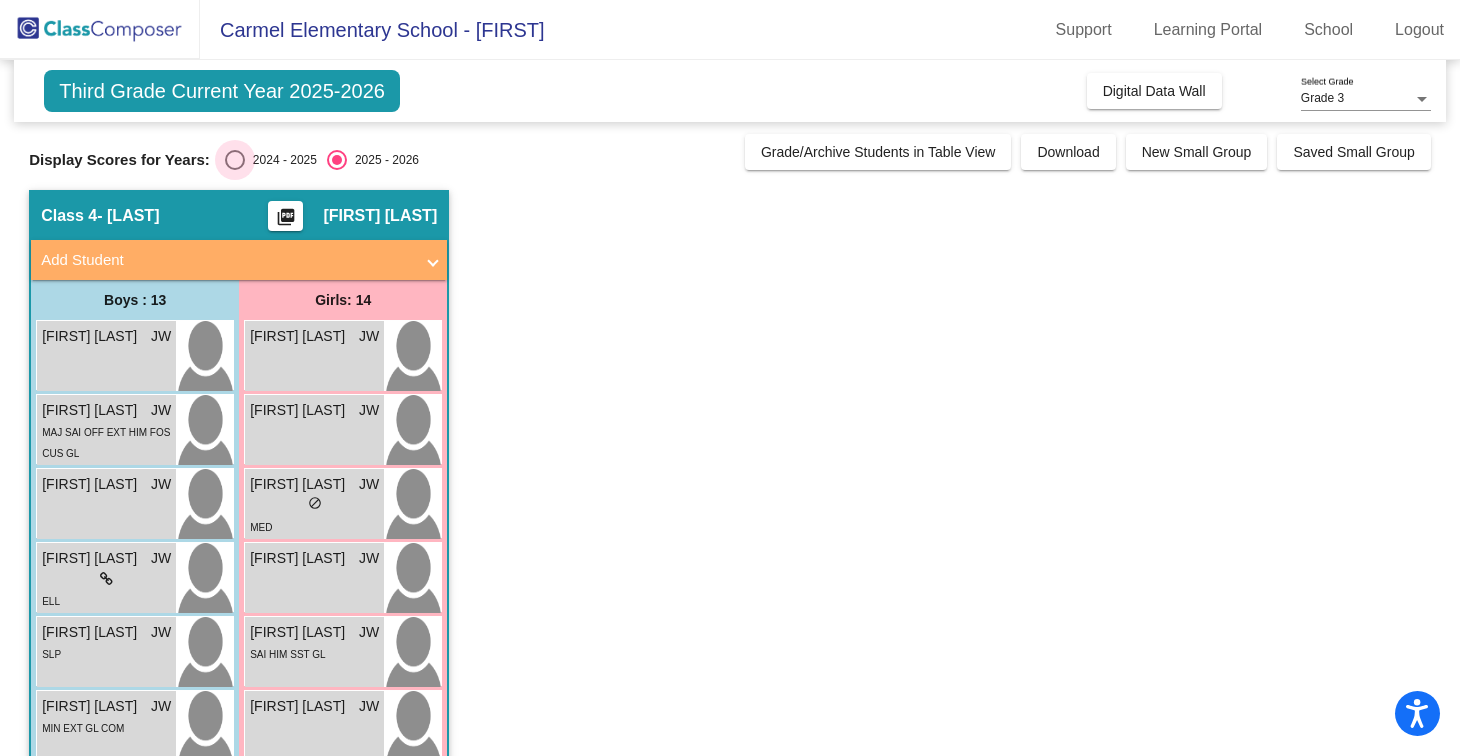 click at bounding box center [235, 160] 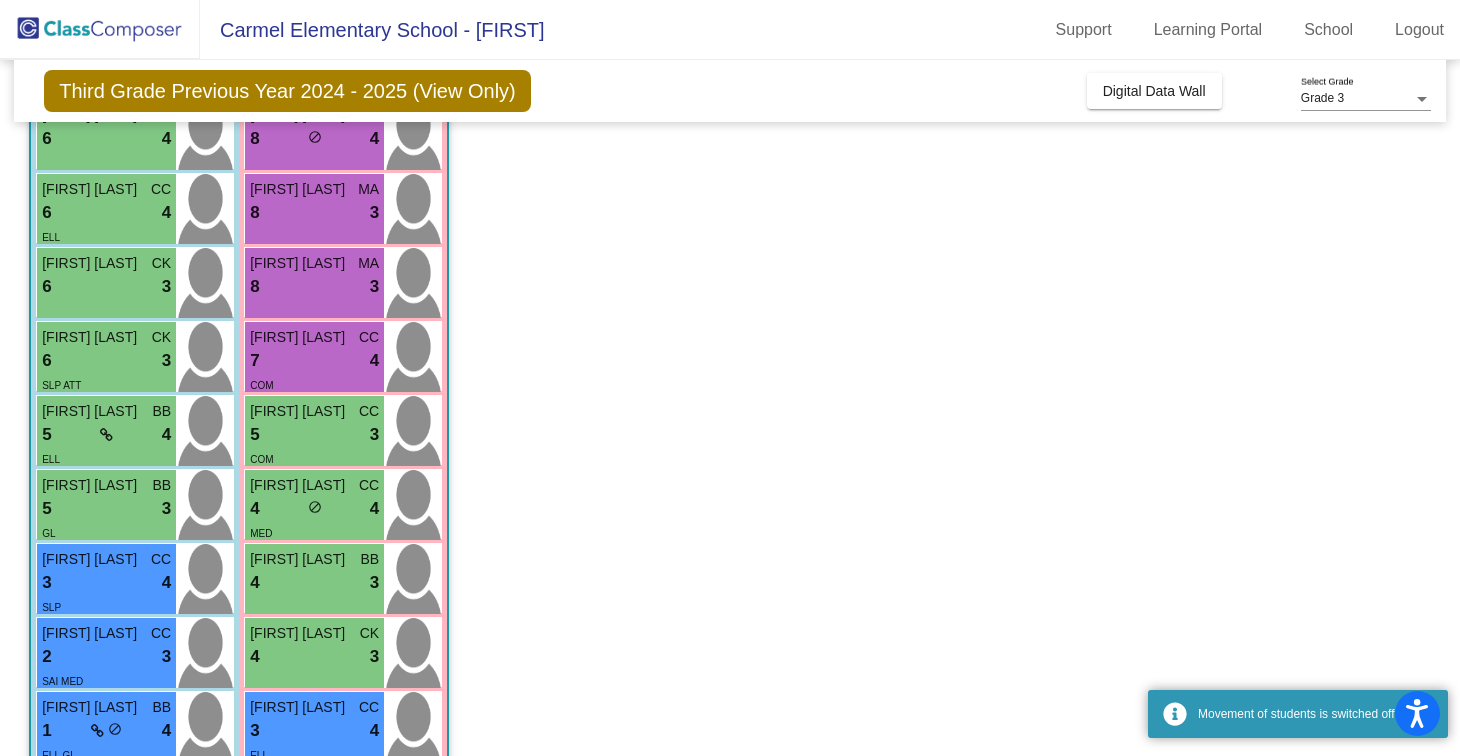 scroll, scrollTop: 378, scrollLeft: 0, axis: vertical 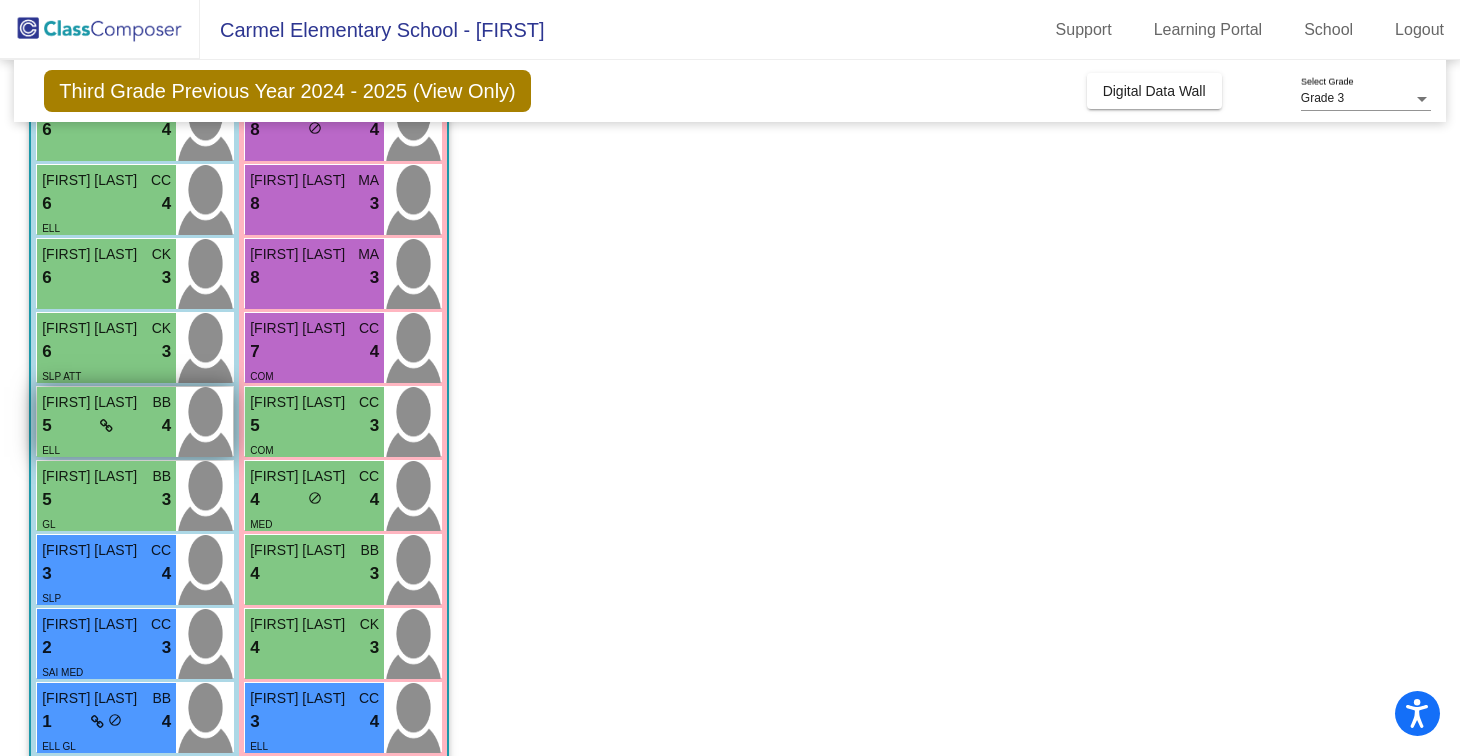 click at bounding box center (204, 422) 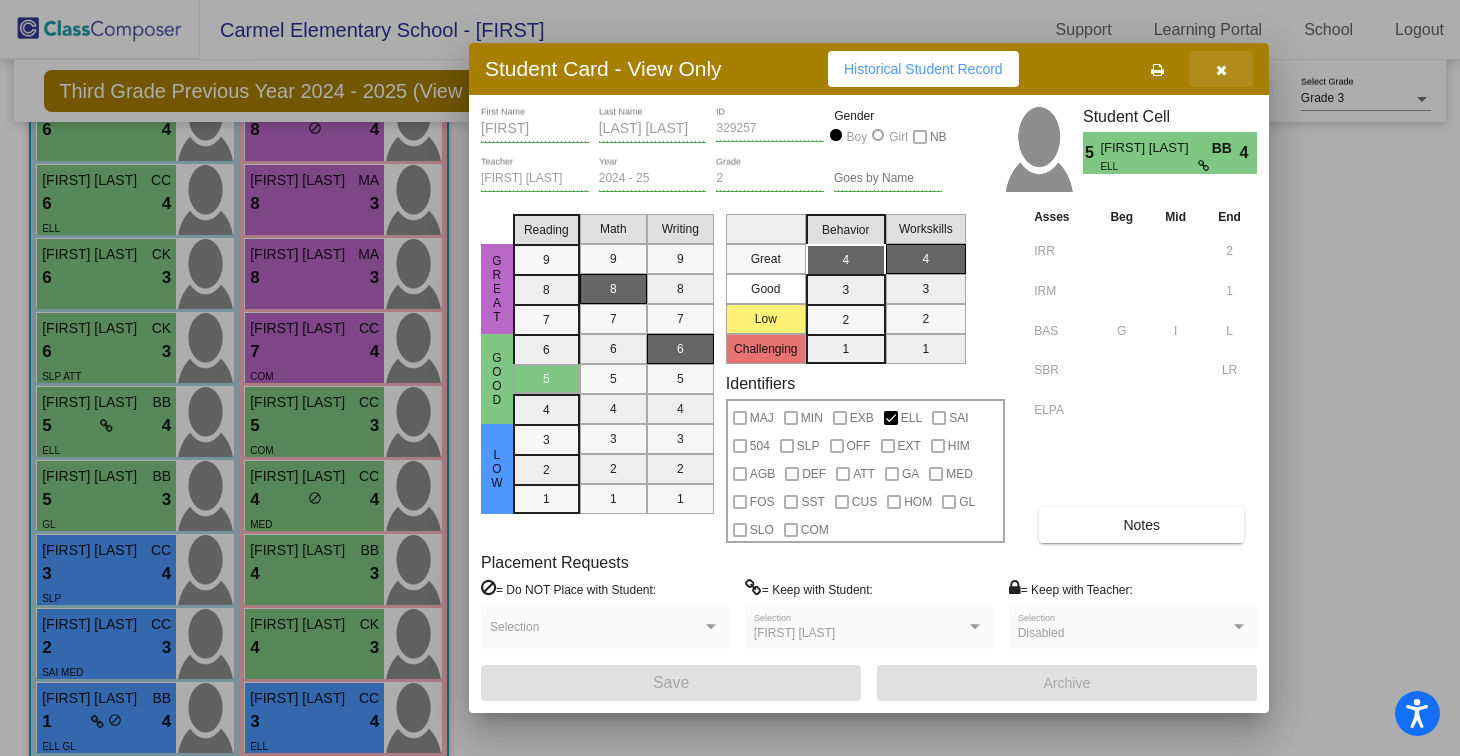 click at bounding box center [1221, 69] 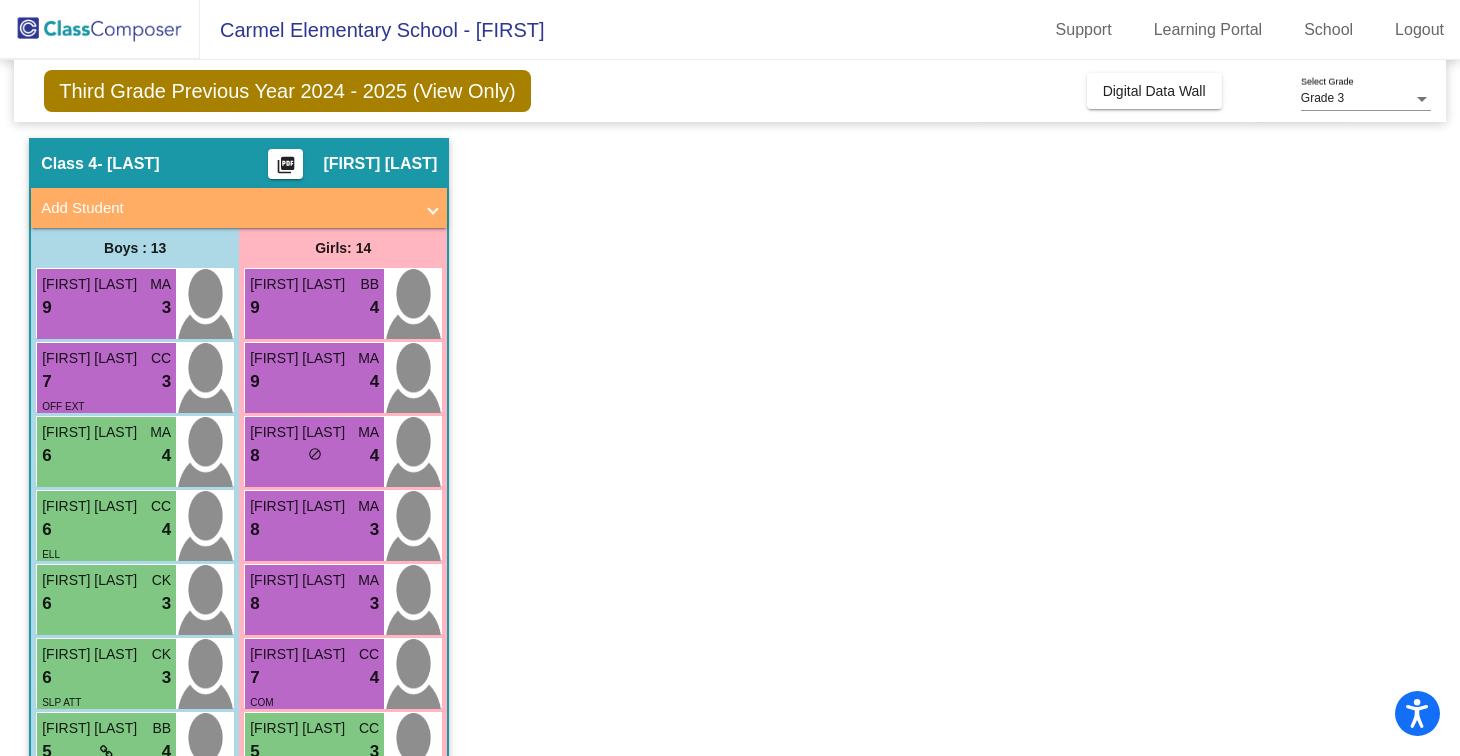 scroll, scrollTop: 63, scrollLeft: 0, axis: vertical 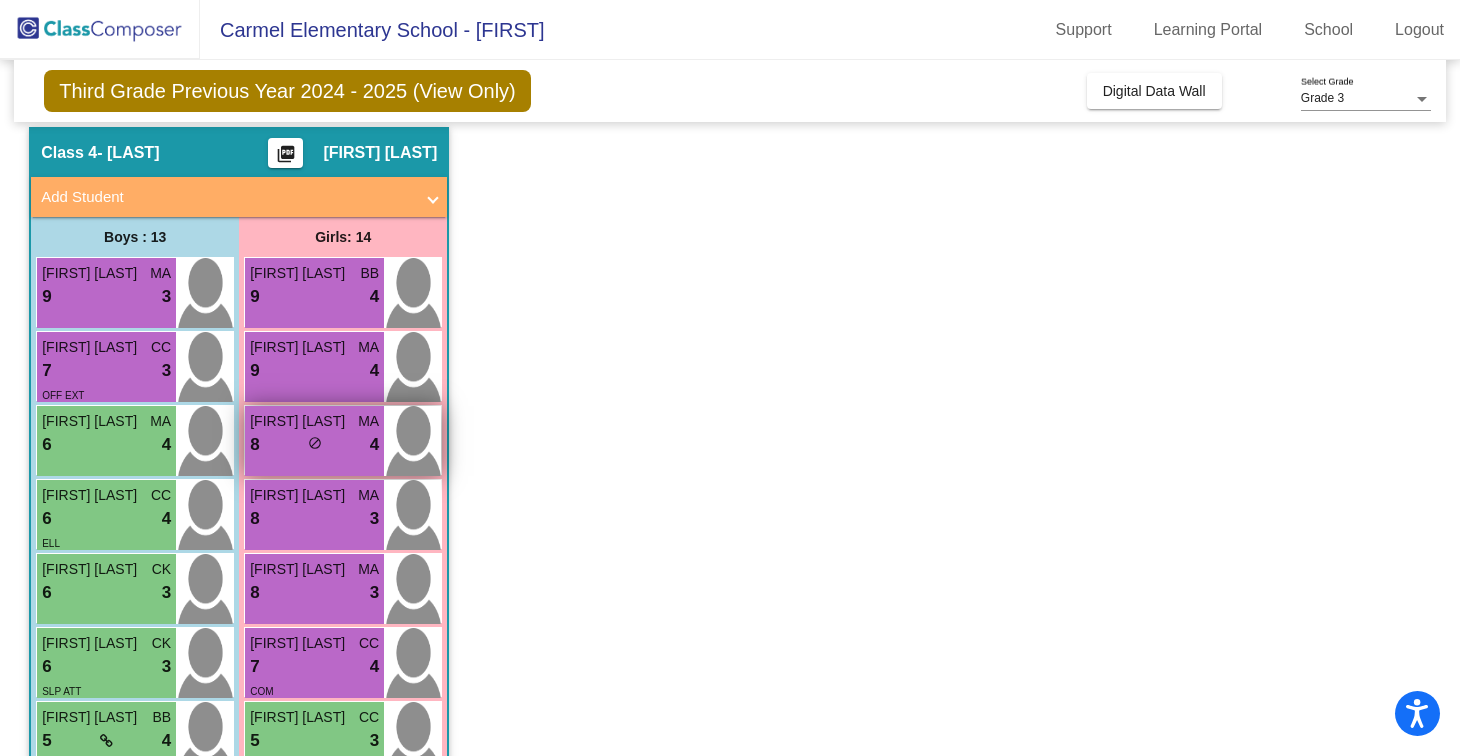 click at bounding box center [412, 441] 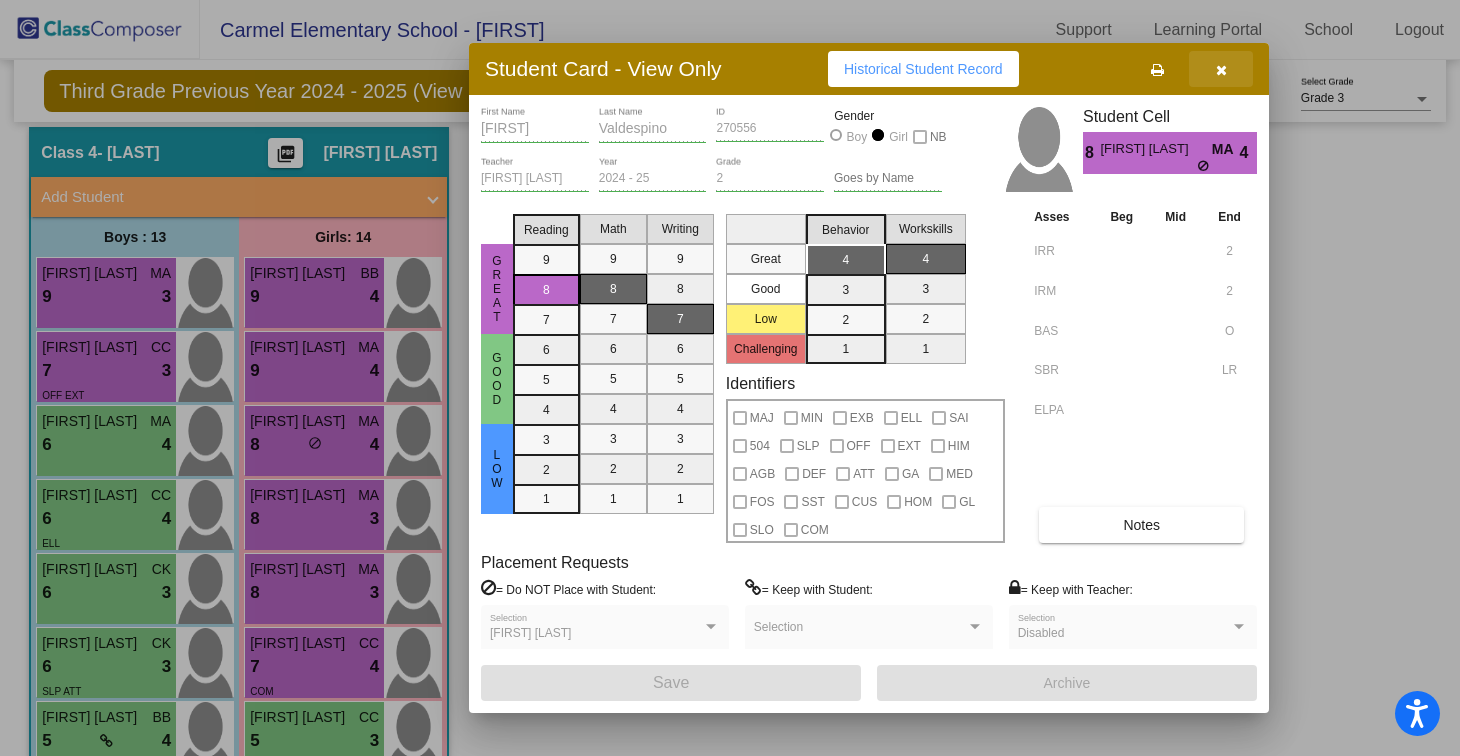 click at bounding box center [1221, 69] 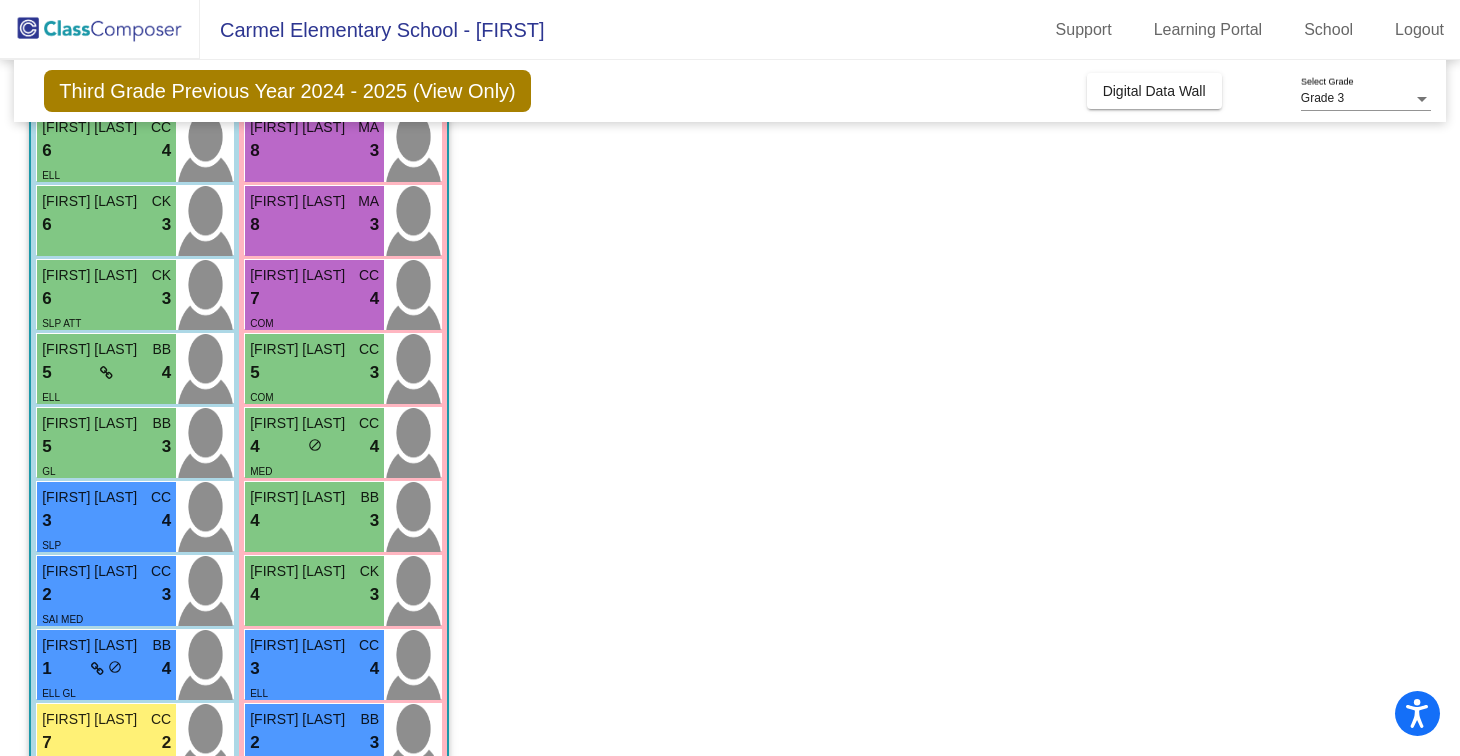 scroll, scrollTop: 436, scrollLeft: 0, axis: vertical 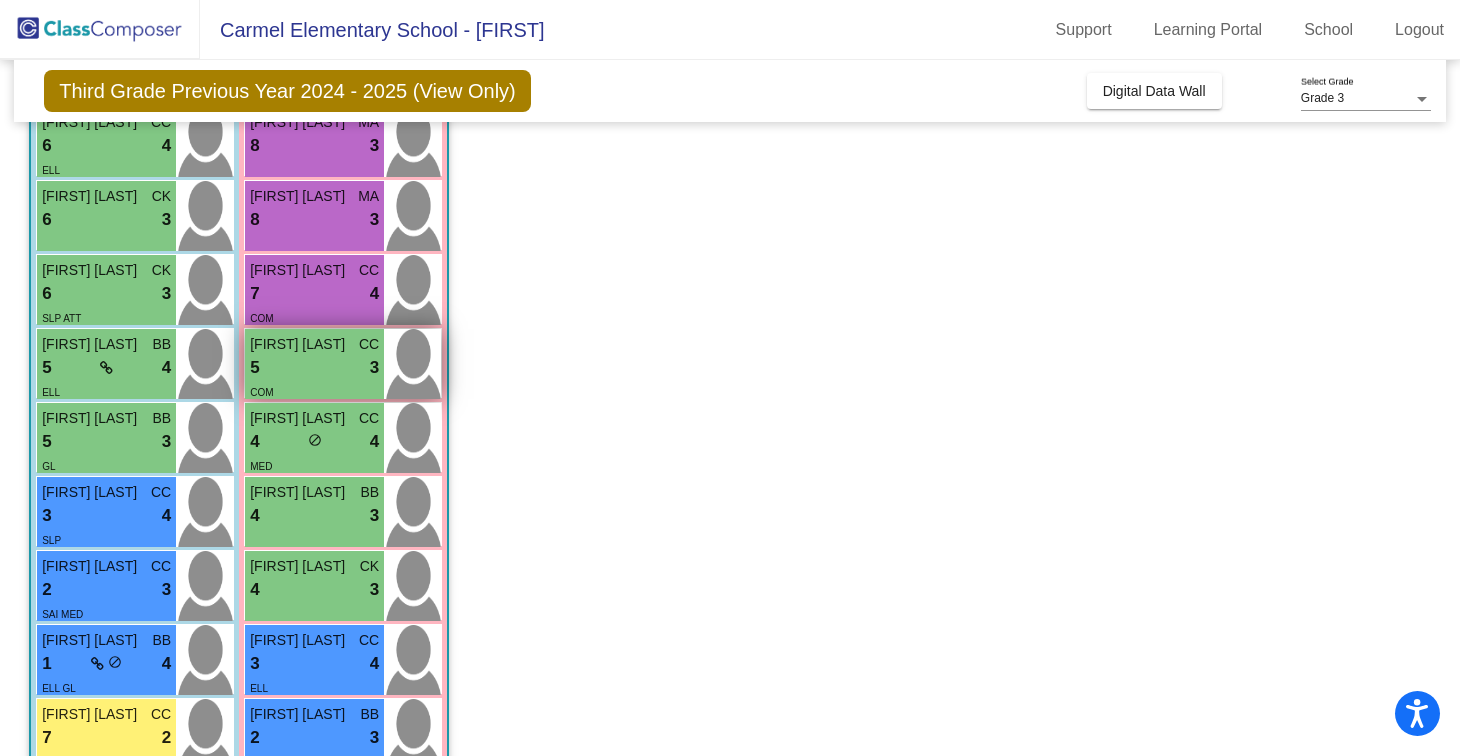 click at bounding box center [412, 364] 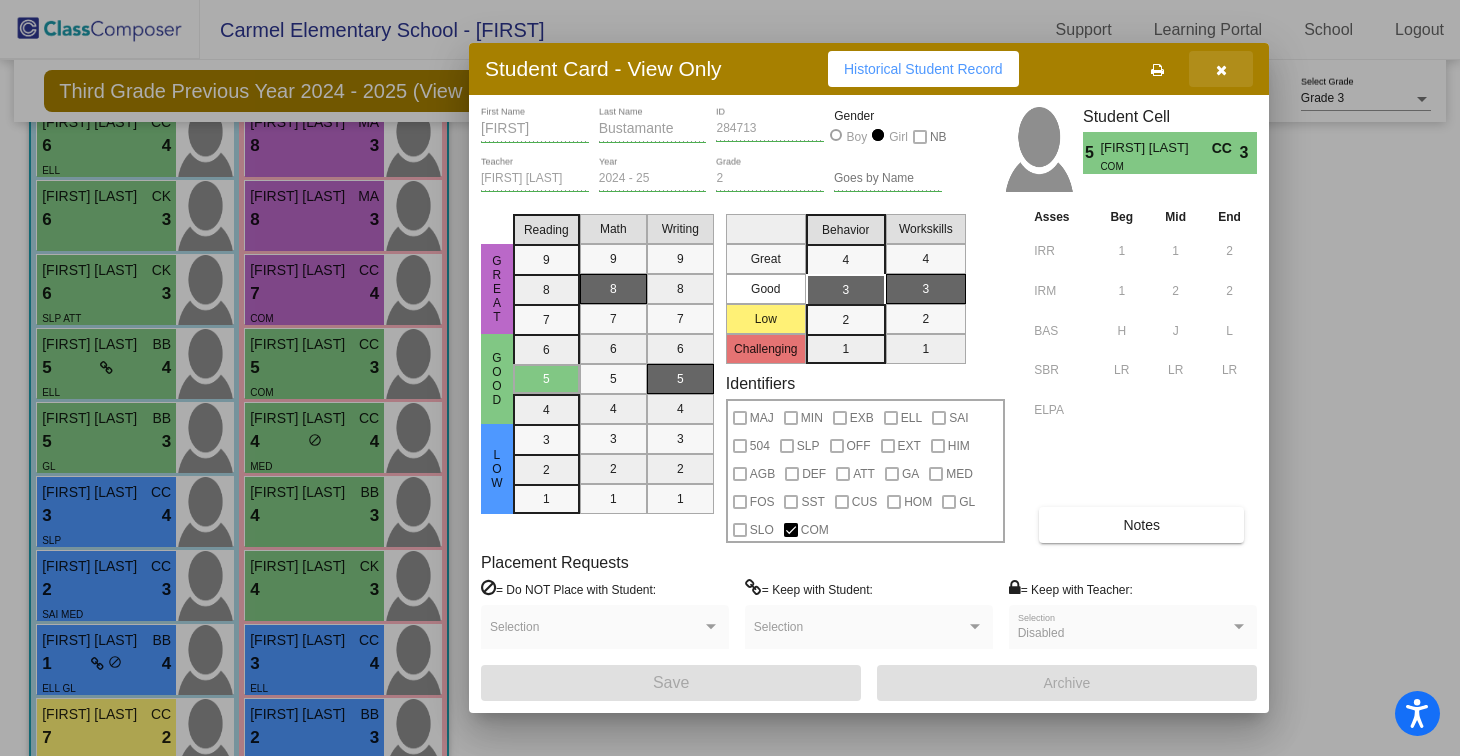 click at bounding box center (1221, 69) 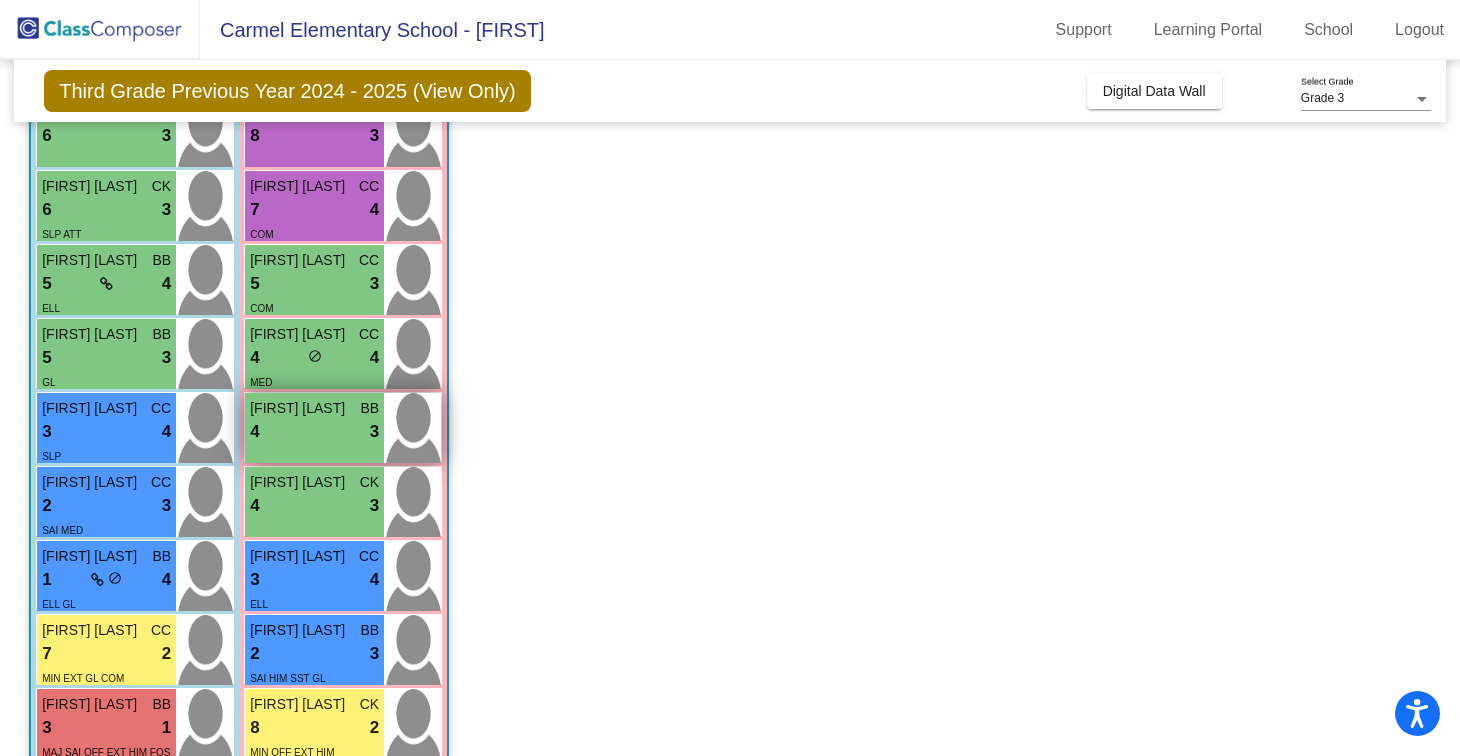 scroll, scrollTop: 528, scrollLeft: 0, axis: vertical 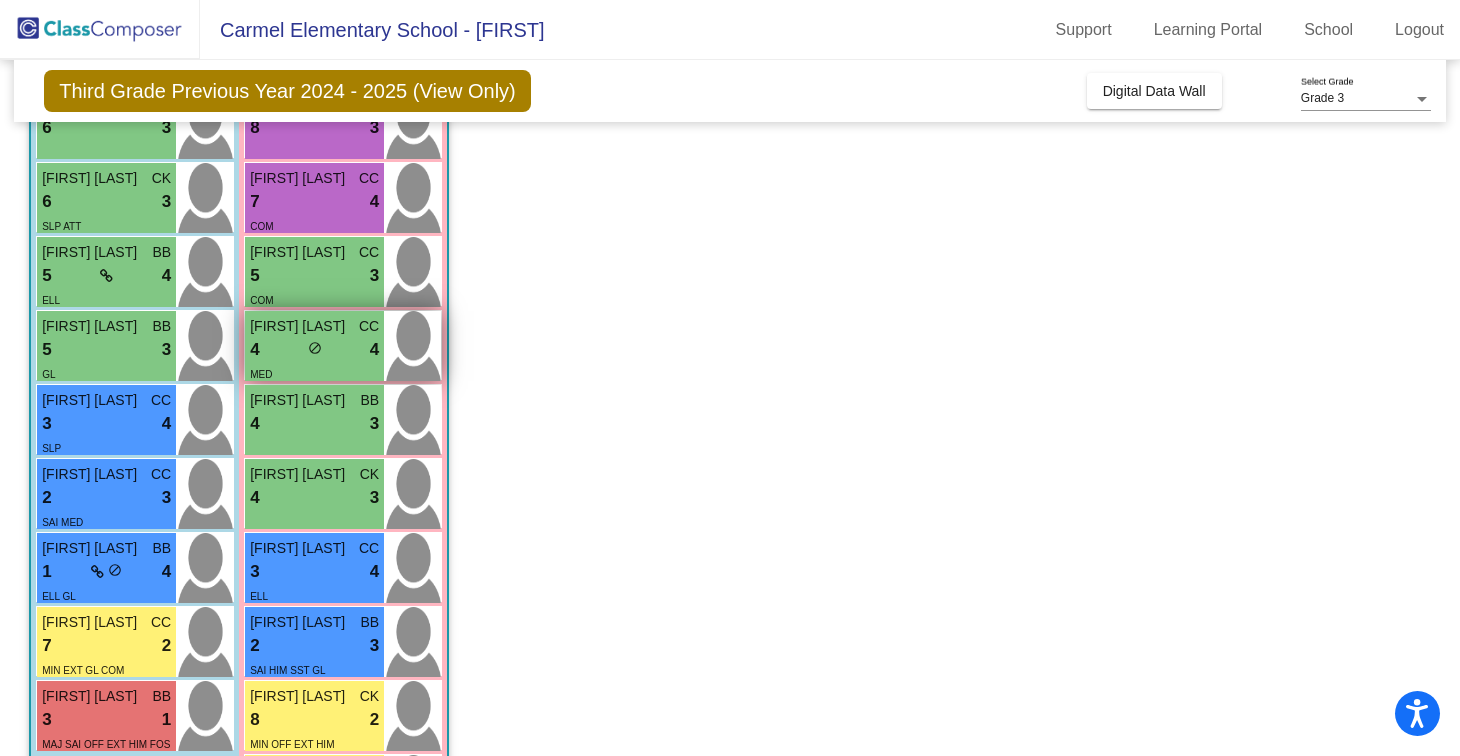 click at bounding box center [412, 346] 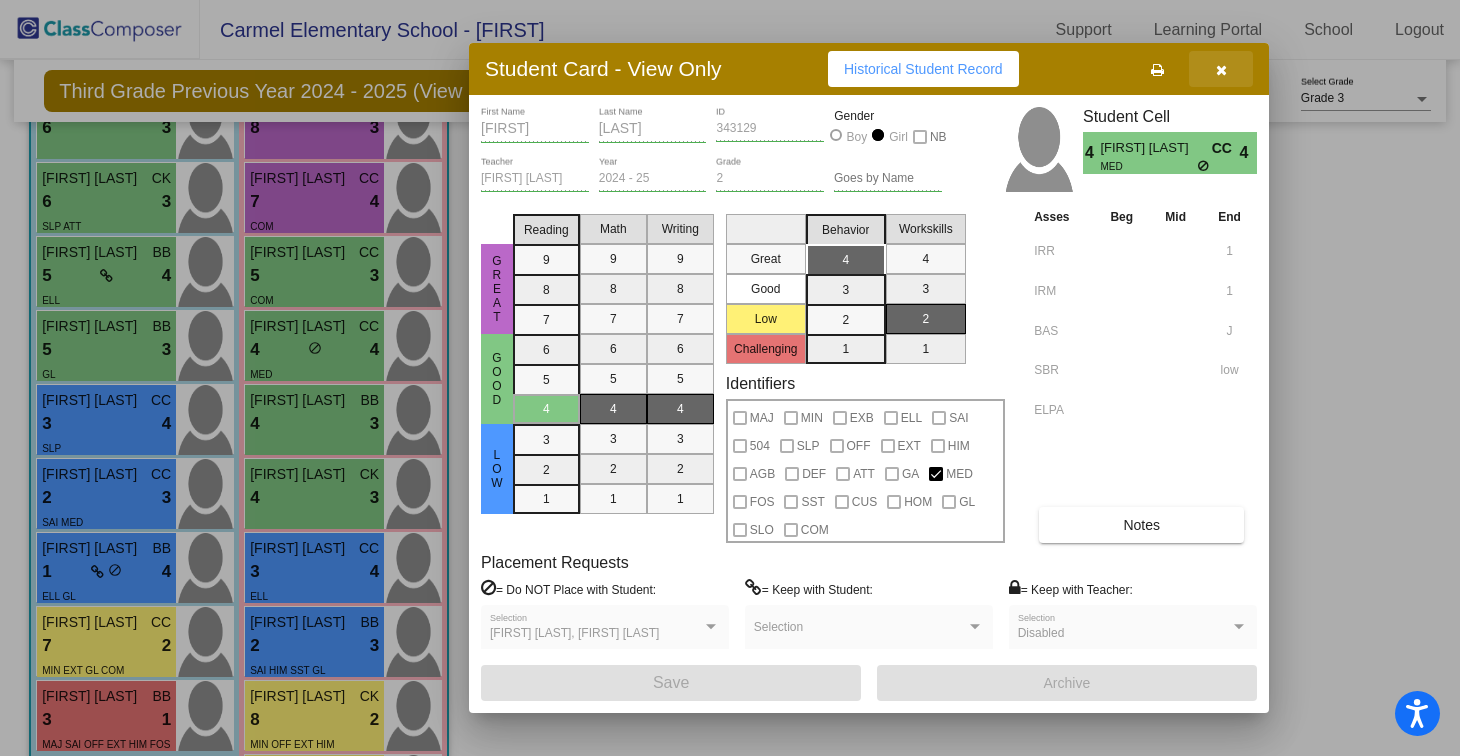 click at bounding box center [1221, 69] 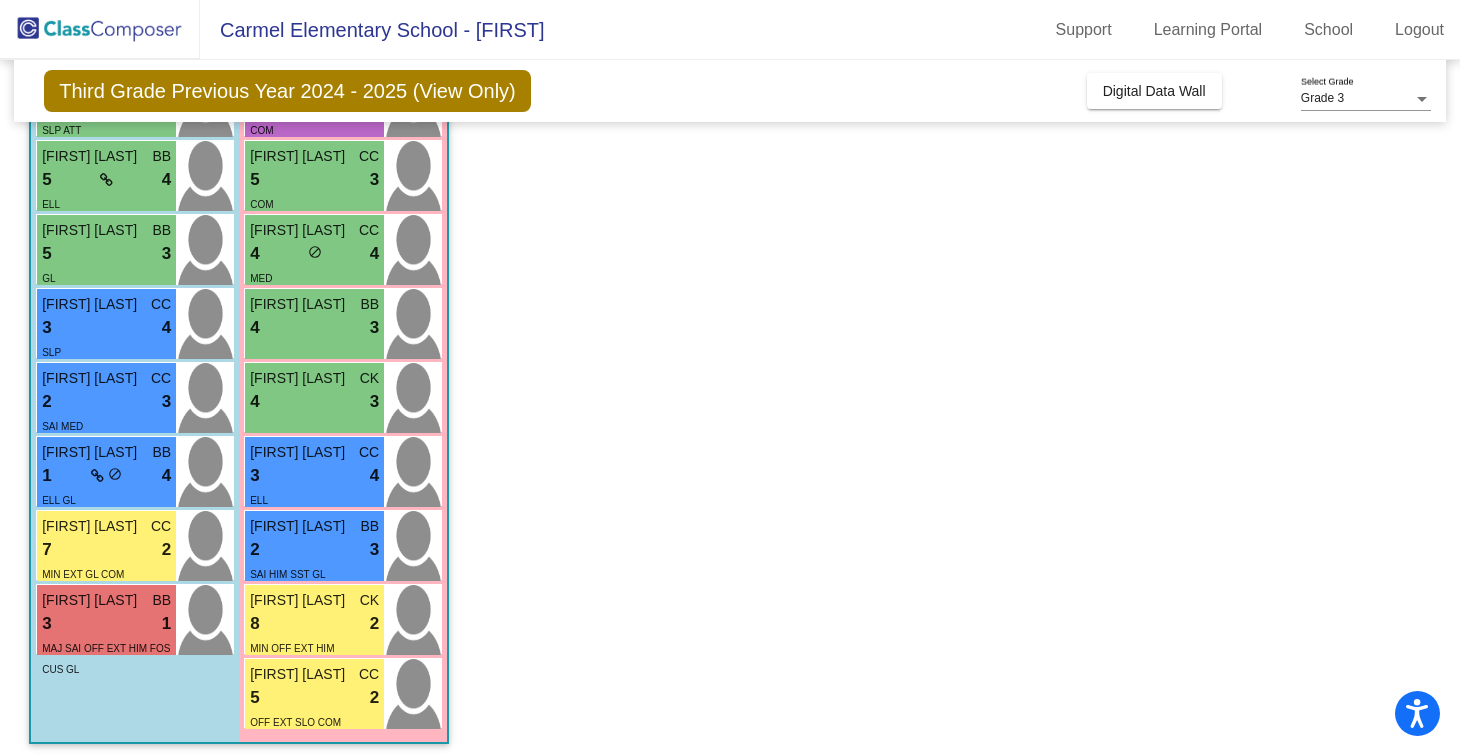 scroll, scrollTop: 627, scrollLeft: 0, axis: vertical 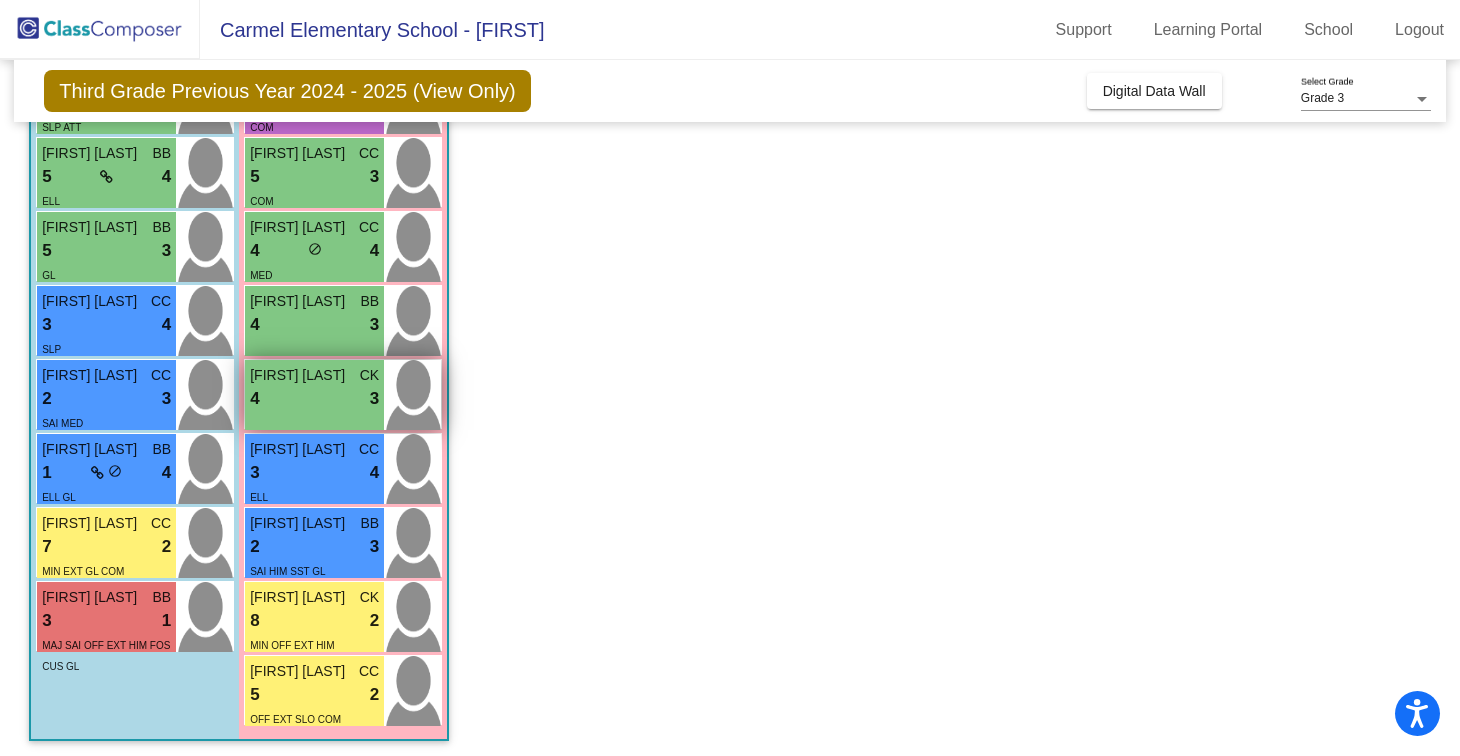 click at bounding box center [412, 395] 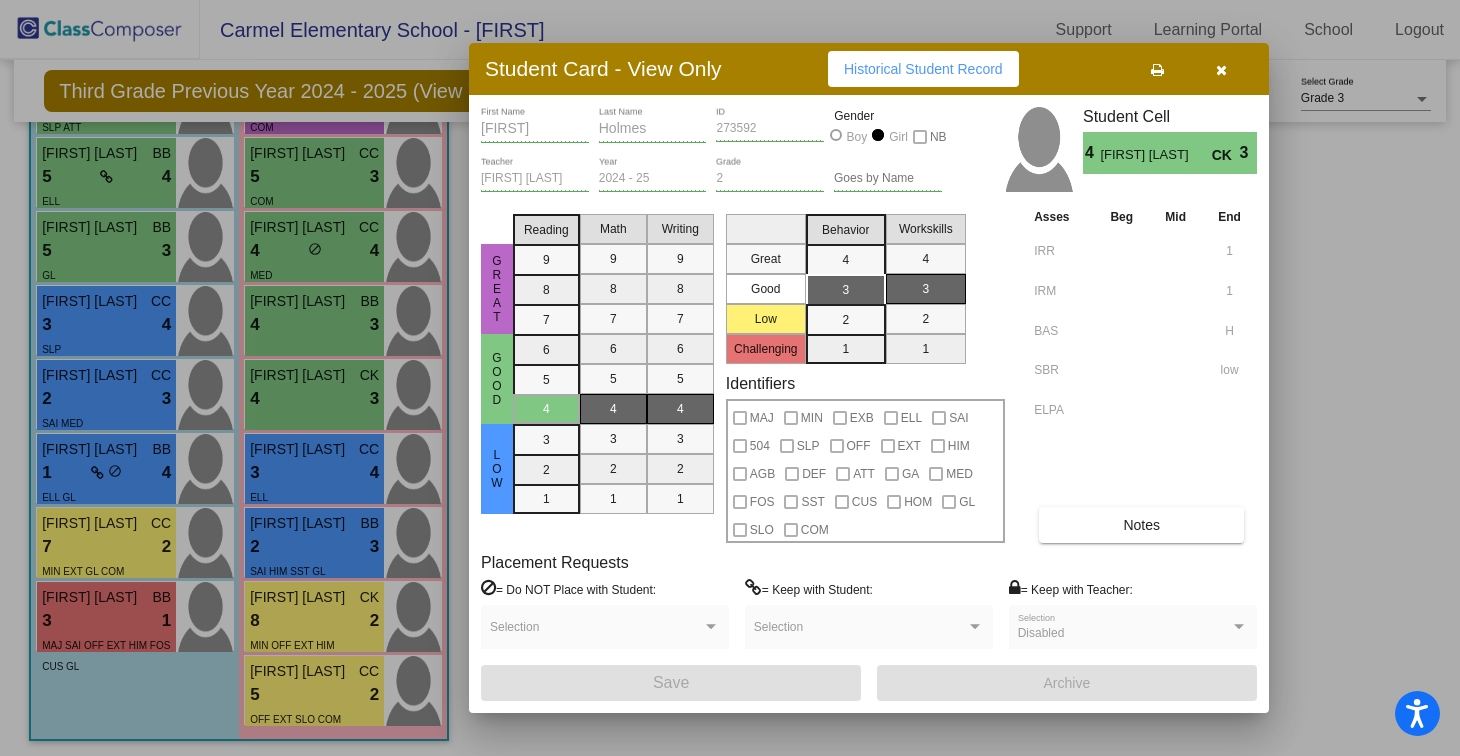 click at bounding box center [1221, 69] 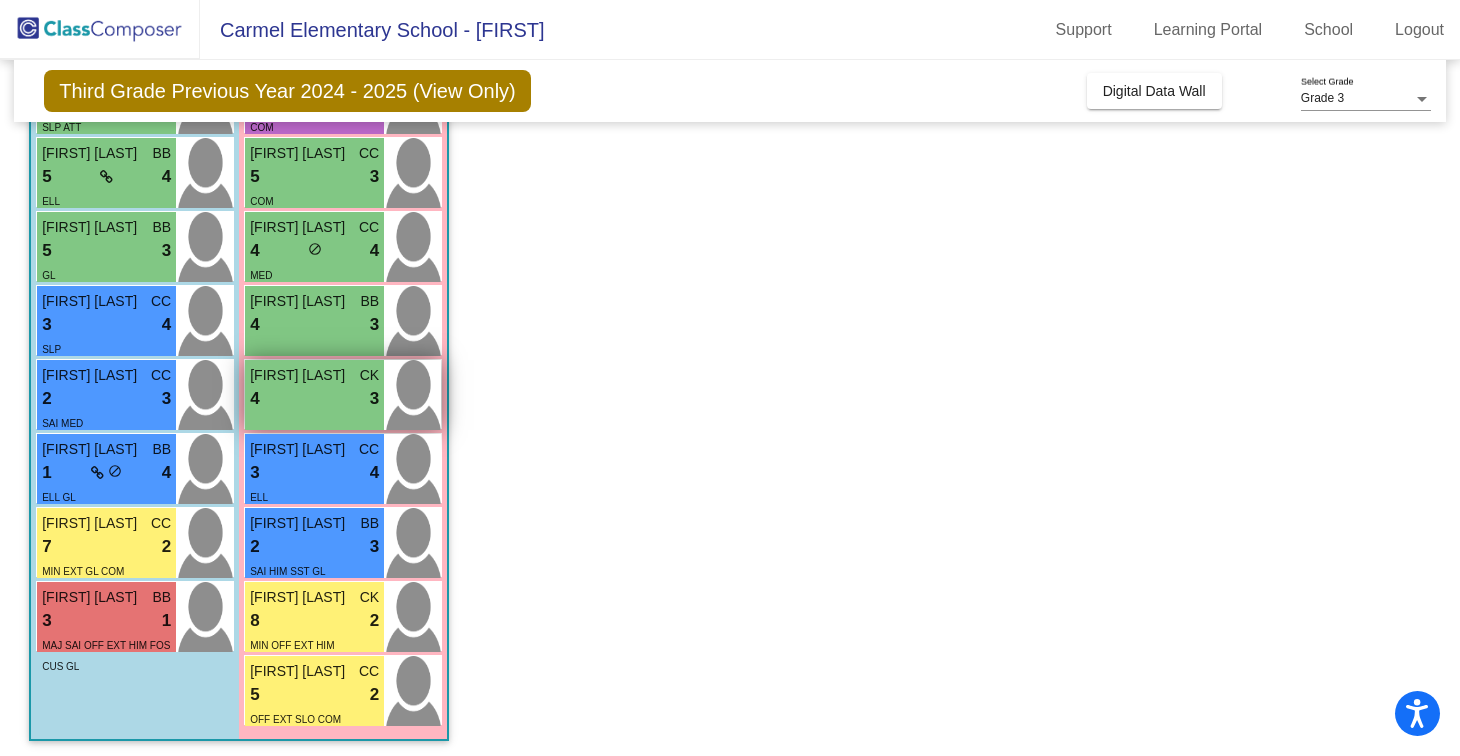 scroll, scrollTop: 632, scrollLeft: 0, axis: vertical 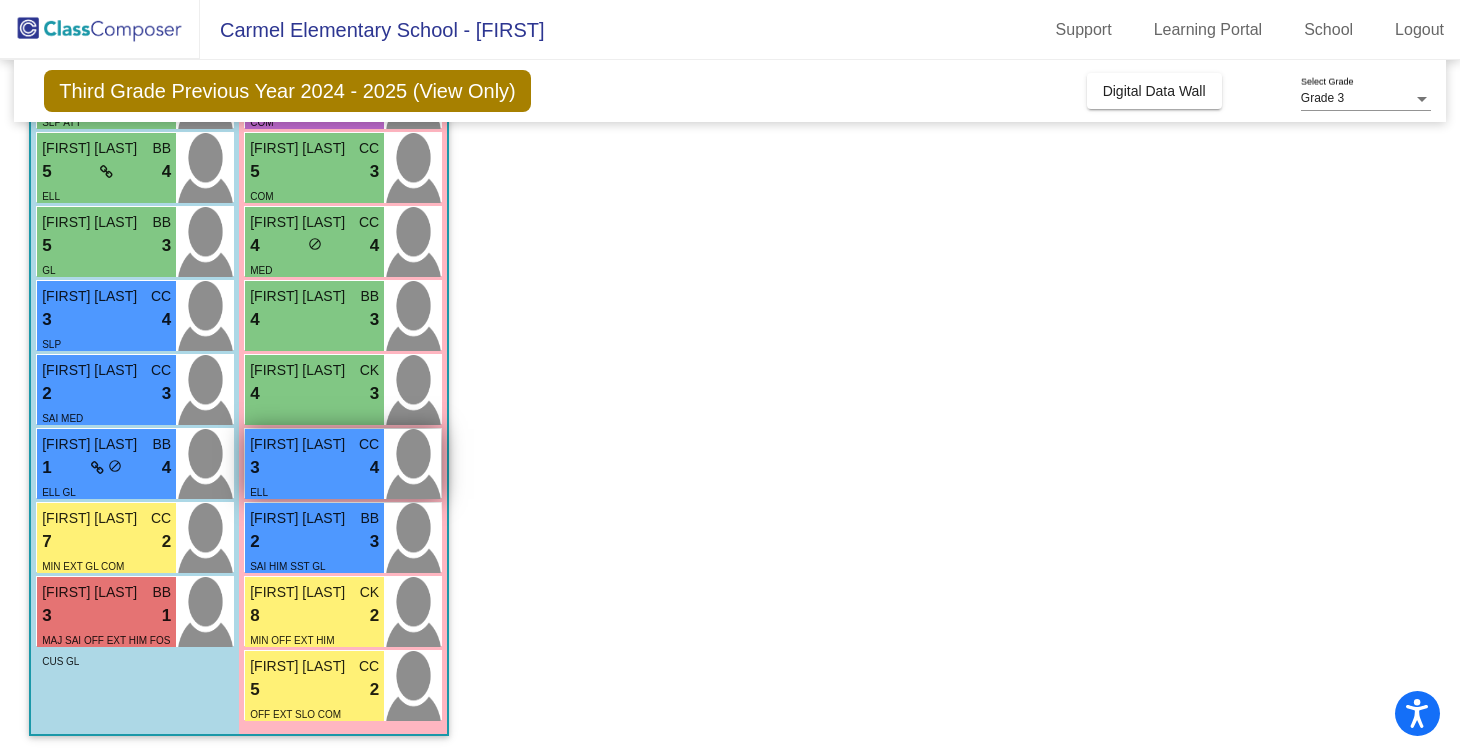 click at bounding box center [412, 464] 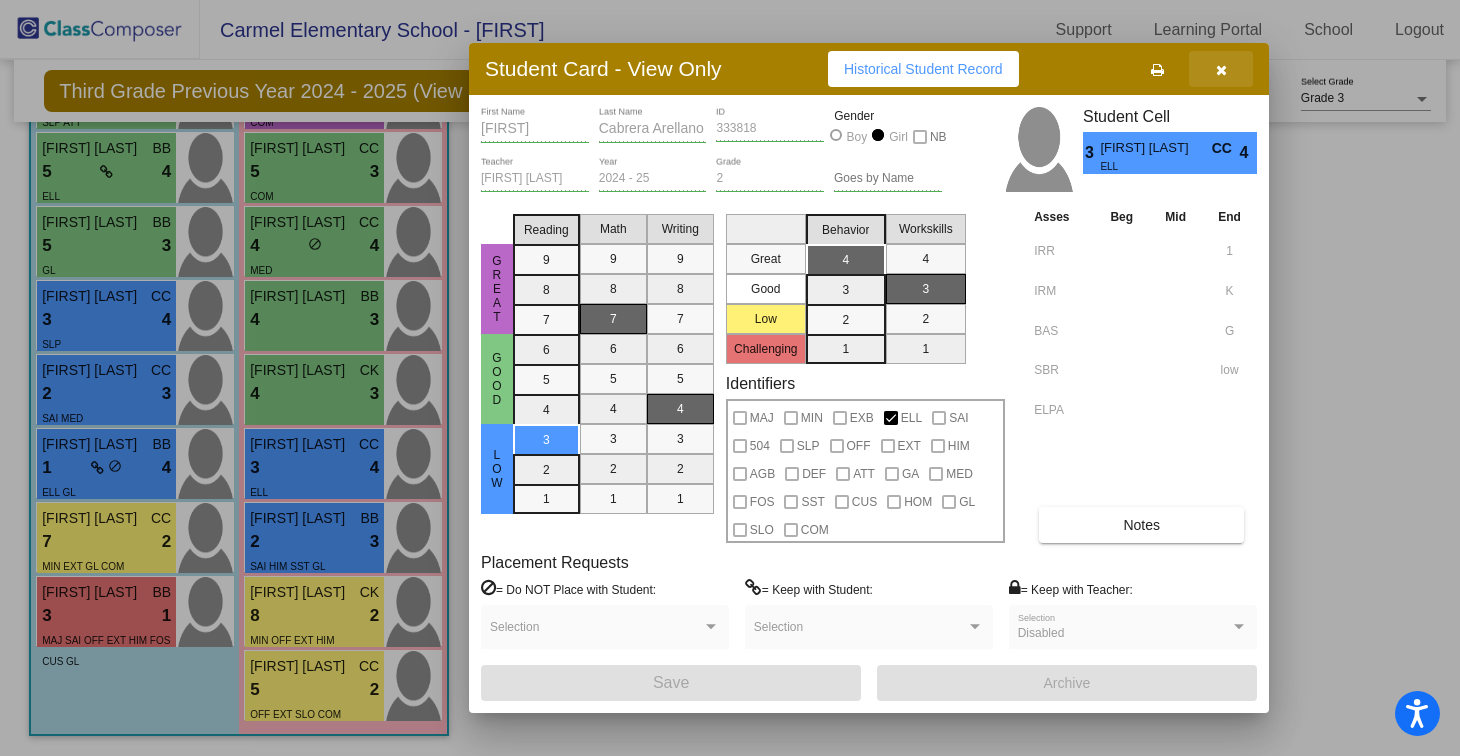 click at bounding box center (1221, 69) 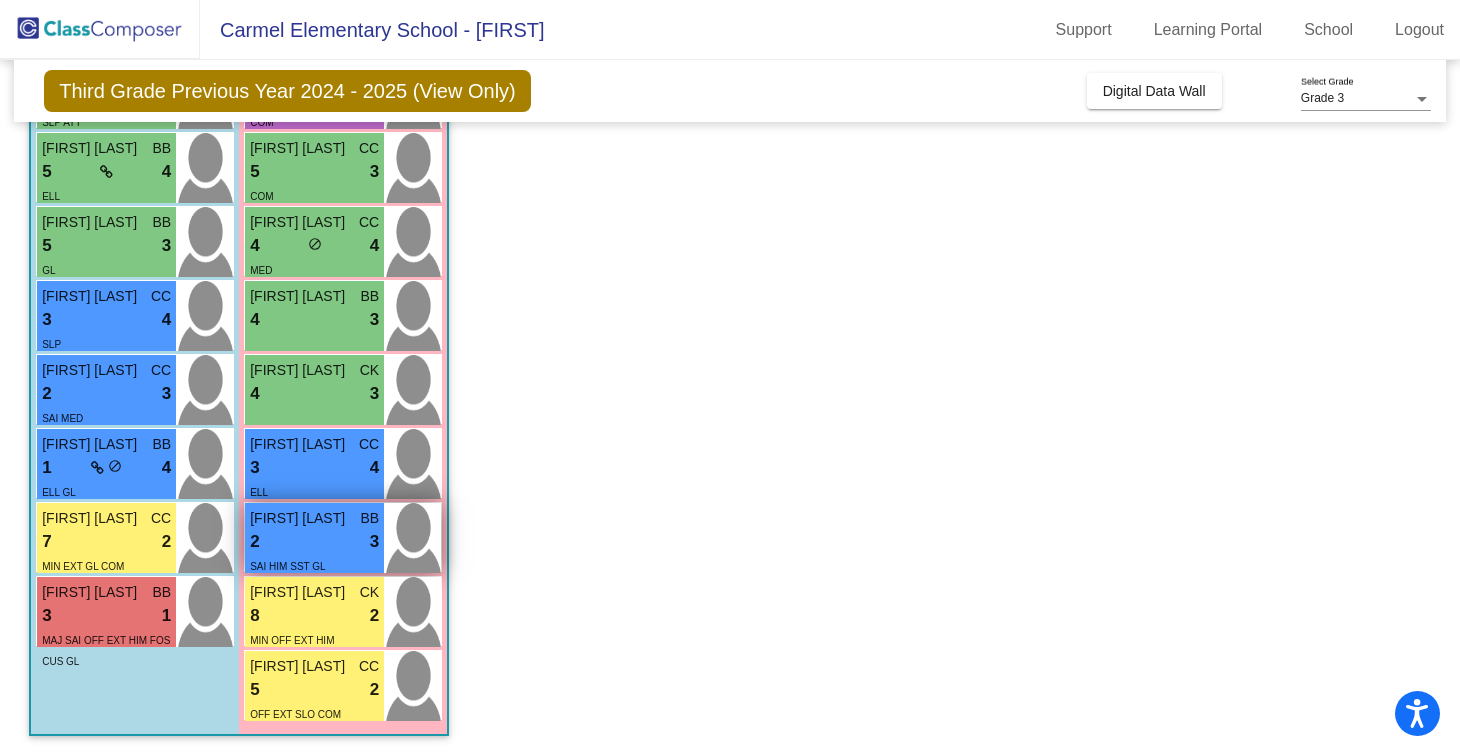click at bounding box center (412, 538) 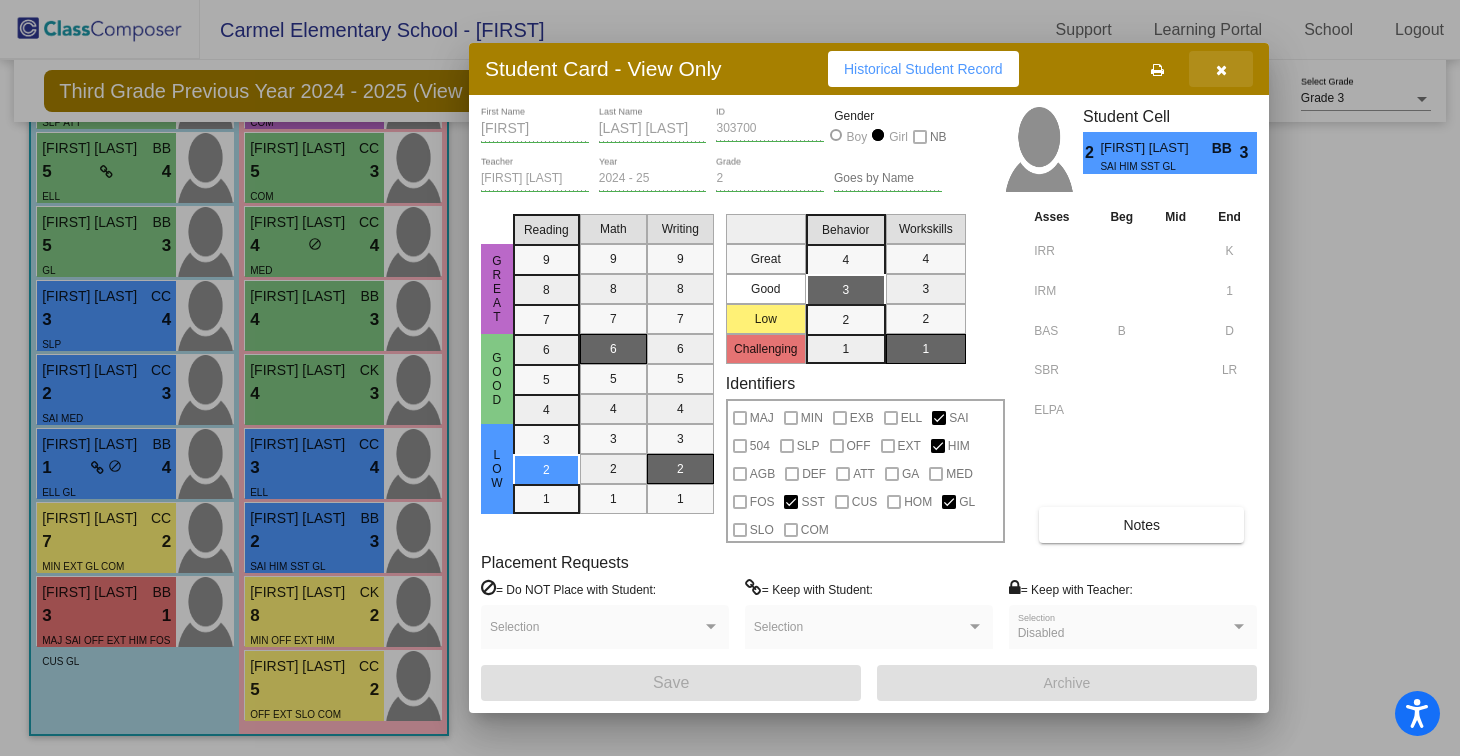 click at bounding box center (1221, 69) 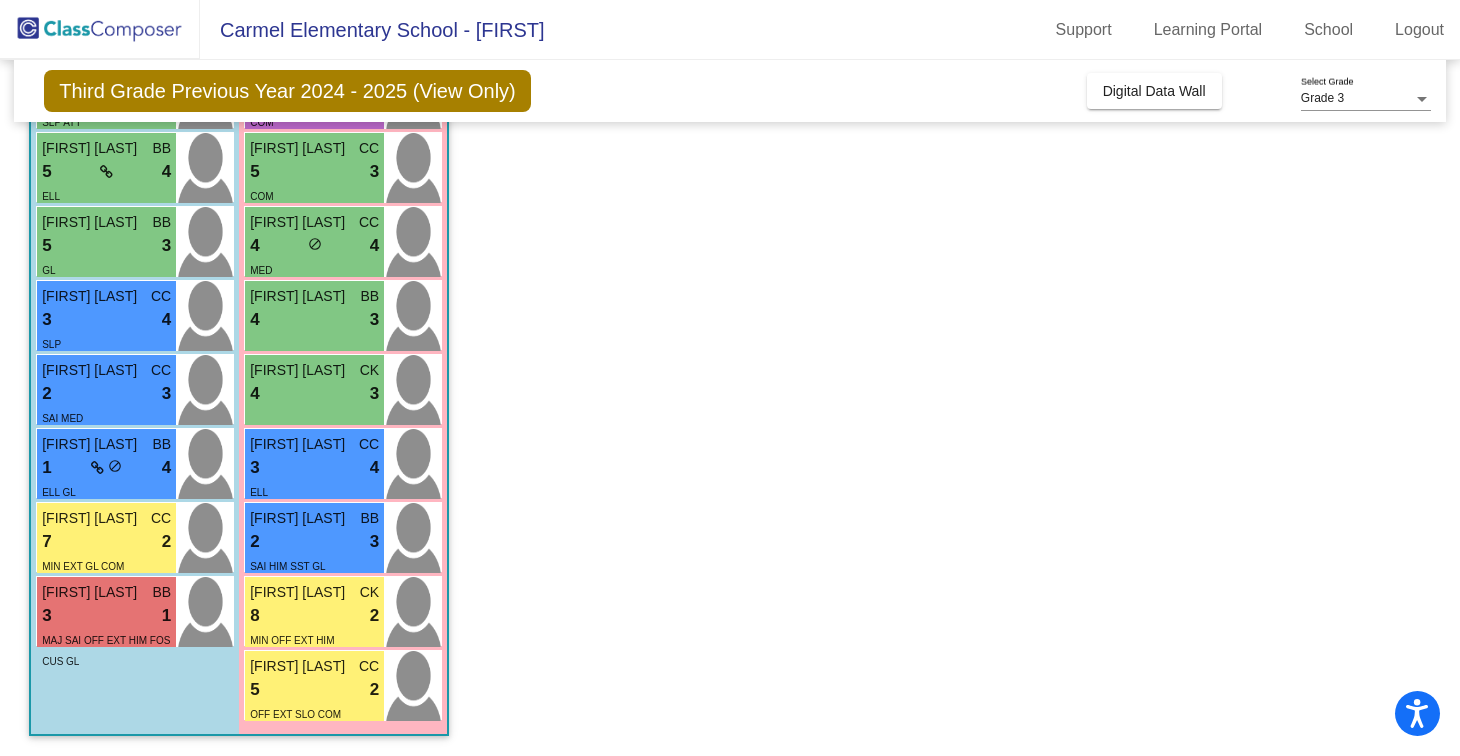 click on "Arlene Espitia BB 9 lock do_not_disturb_alt 4 Maite Sanchez Fuentes MA 9 lock do_not_disturb_alt 4 Trinity Valdespino MA 8 lock do_not_disturb_alt 4 Ana Sanchez MA 8 lock do_not_disturb_alt 3 Isabella Palomo MA 8 lock do_not_disturb_alt 3 Luna Ruiz CC 7 lock do_not_disturb_alt 4 COM Melani Bustamante CC 5 lock do_not_disturb_alt 3 COM Aubree Cervantes CC 4 lock do_not_disturb_alt 4 MED Delilah Vasquez BB 4 lock do_not_disturb_alt 3 Lilianna Holmes CK 4 lock do_not_disturb_alt 3 Jenevieve Cabrera Arellano CC 3 lock do_not_disturb_alt 4 ELL Hailey Vargas Villanueva BB 2 lock do_not_disturb_alt 3 SAI HIM SST GL Samantha Sanchez-Nava CK 8 lock do_not_disturb_alt 2 MIN OFF EXT HIM Malinda Lopez CC 5 lock do_not_disturb_alt 2 OFF EXT SLO COM" at bounding box center (343, 206) 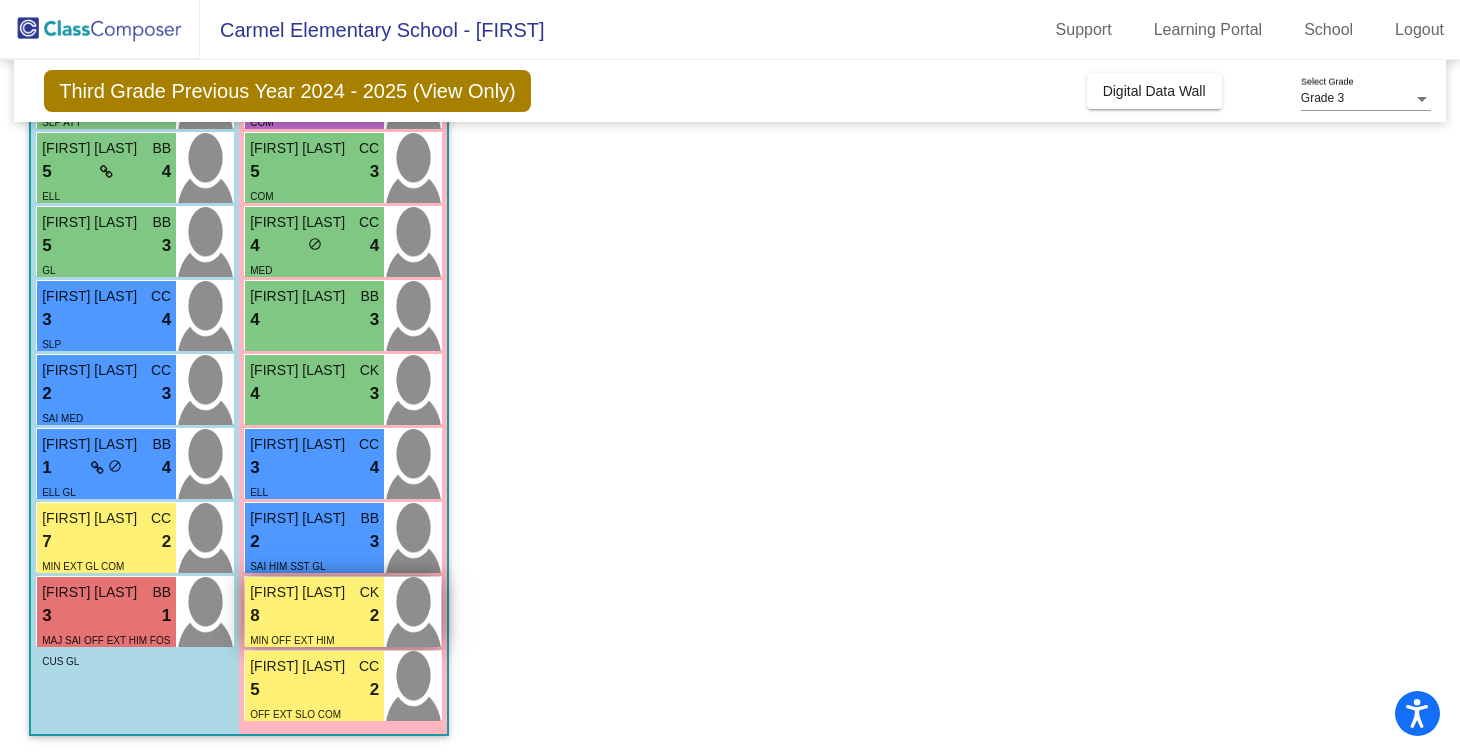 click at bounding box center [412, 612] 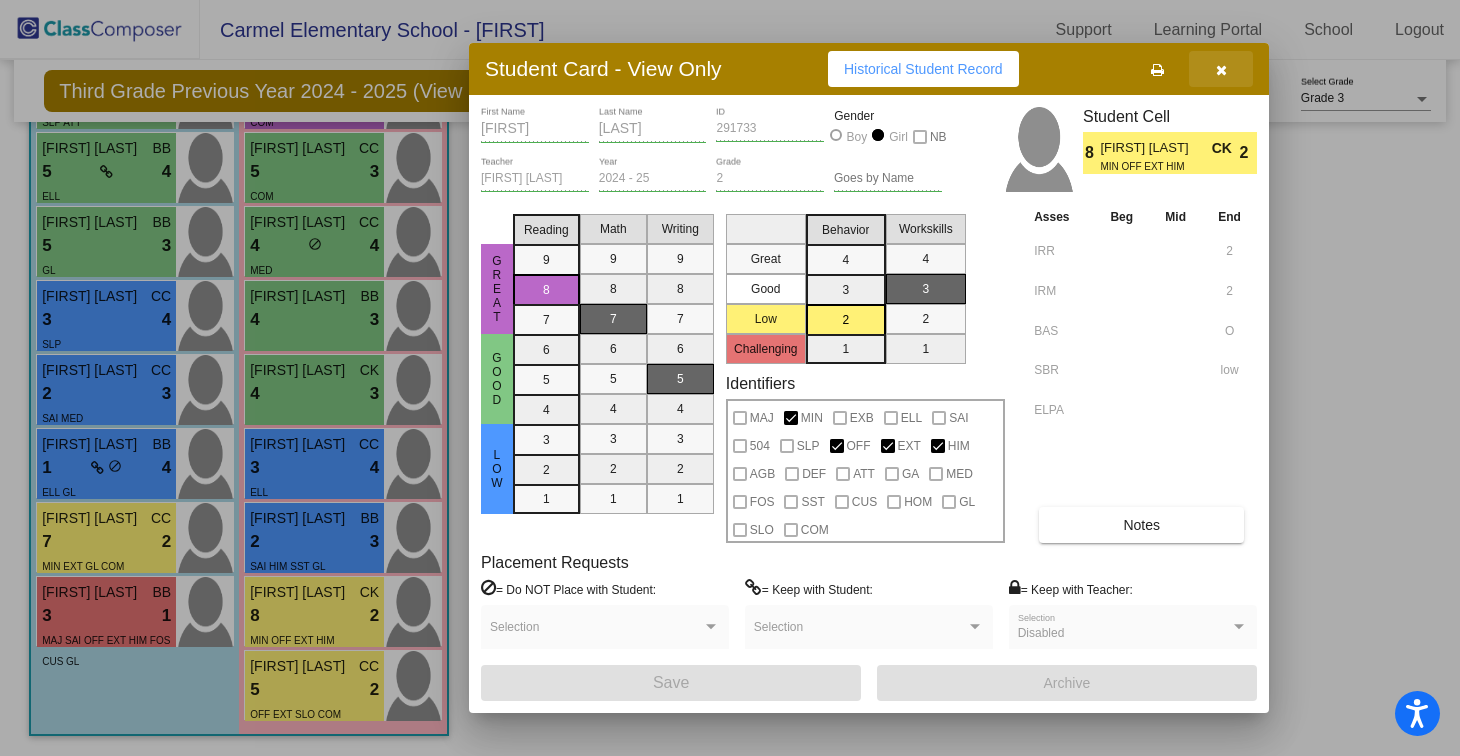 click at bounding box center [1221, 69] 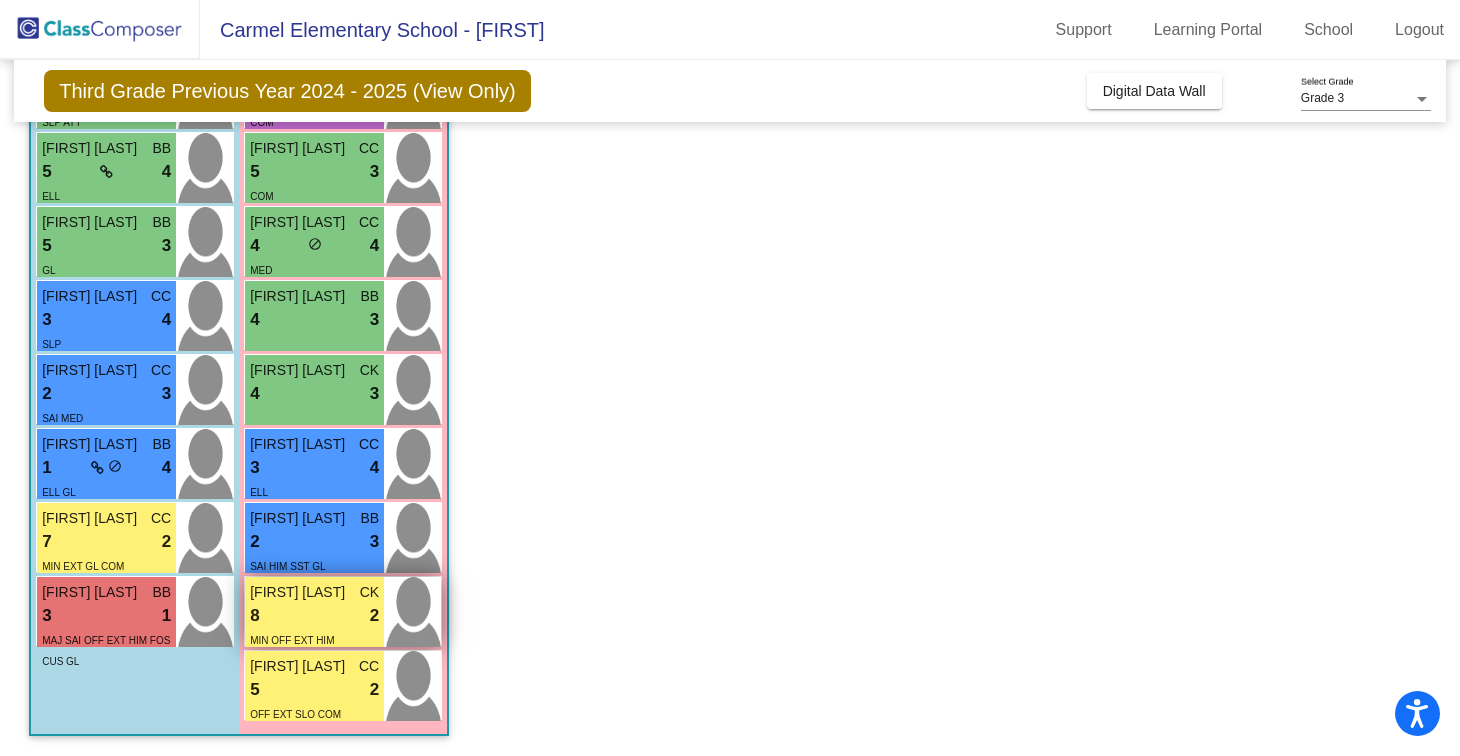 click at bounding box center (412, 612) 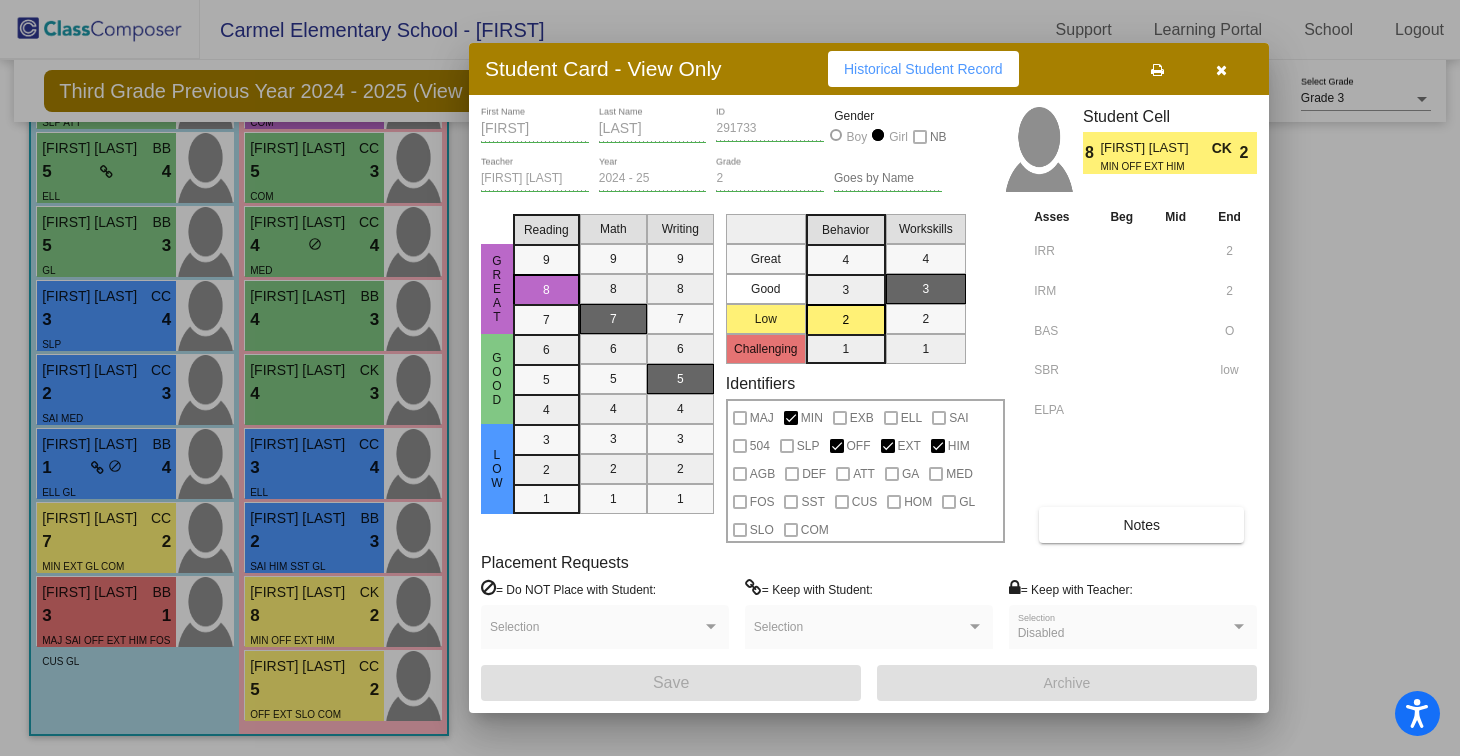 click on "Notes" at bounding box center (1141, 525) 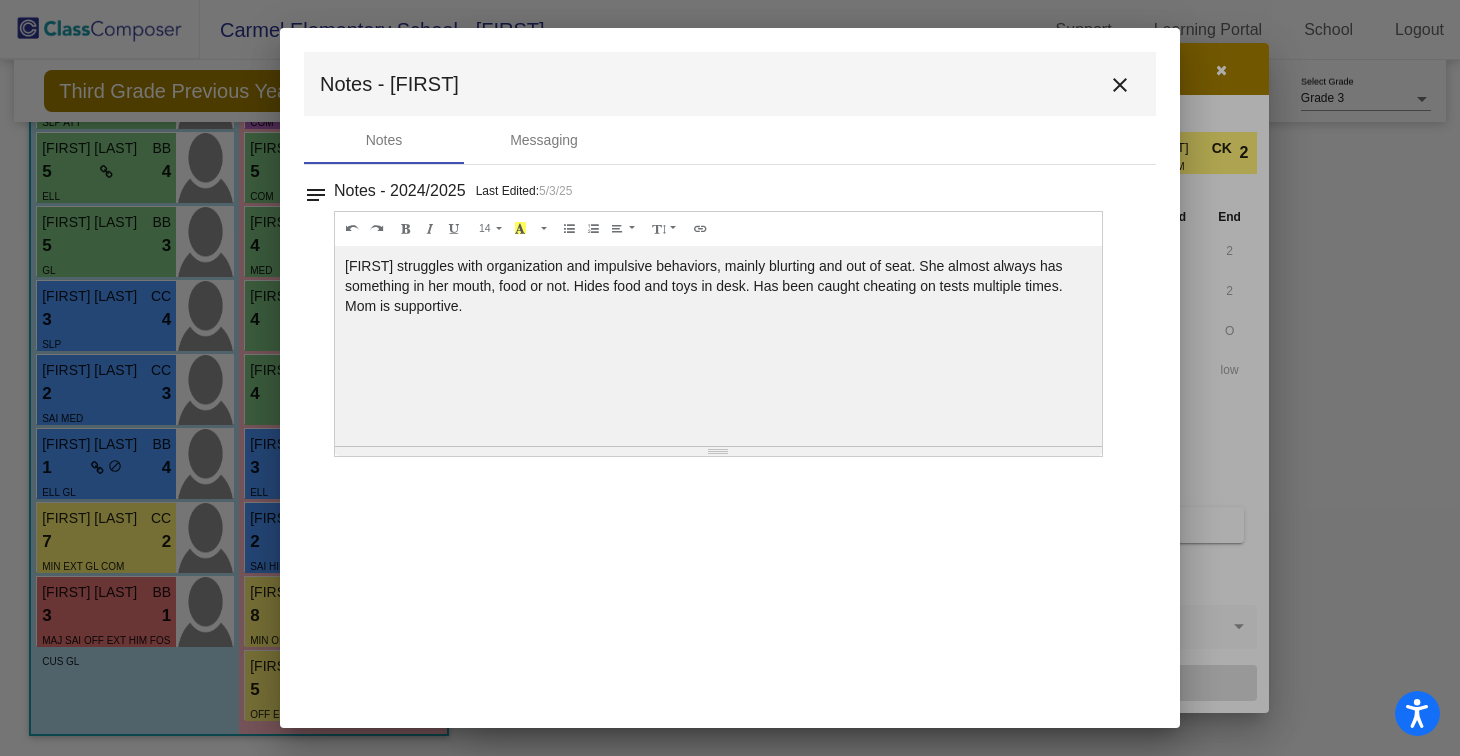 click on "close" at bounding box center [1120, 85] 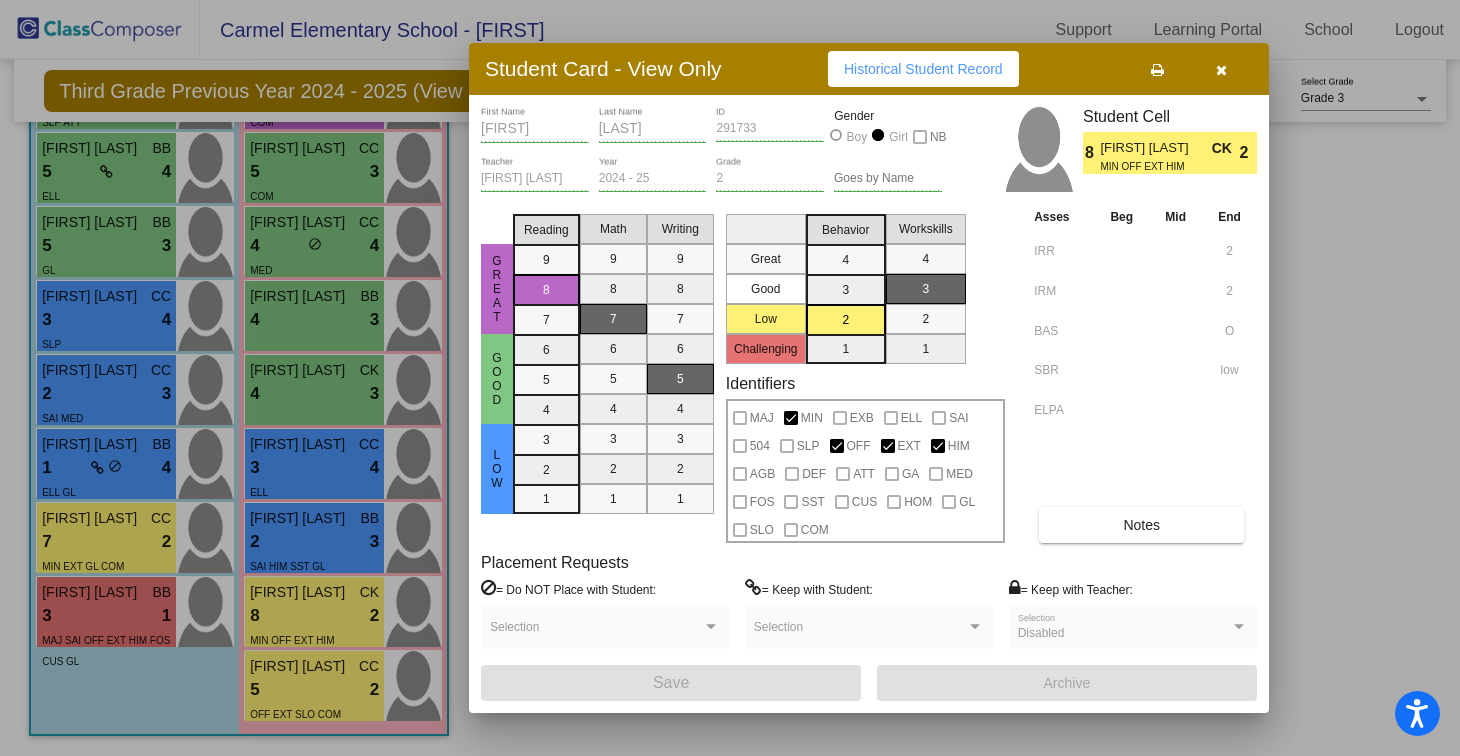 click at bounding box center [1221, 69] 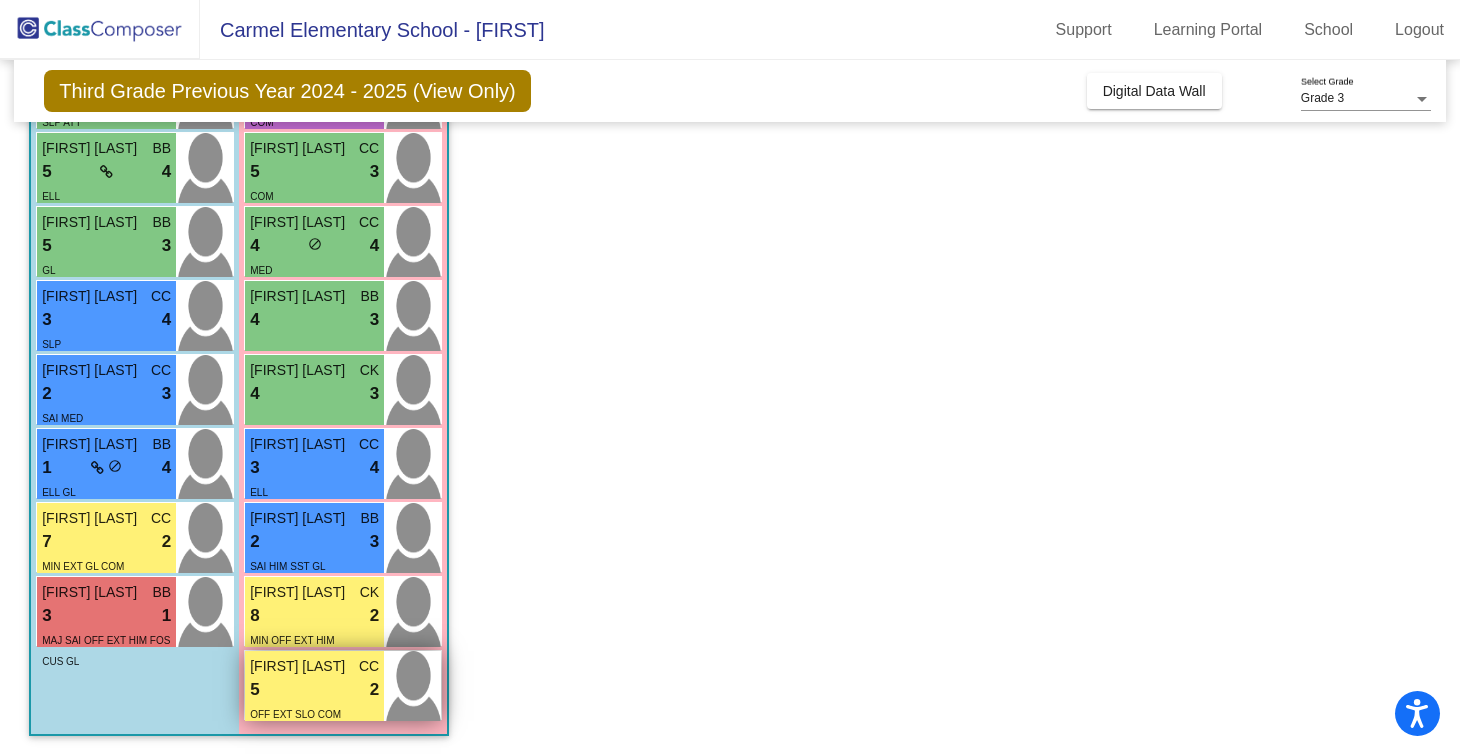 click at bounding box center [412, 686] 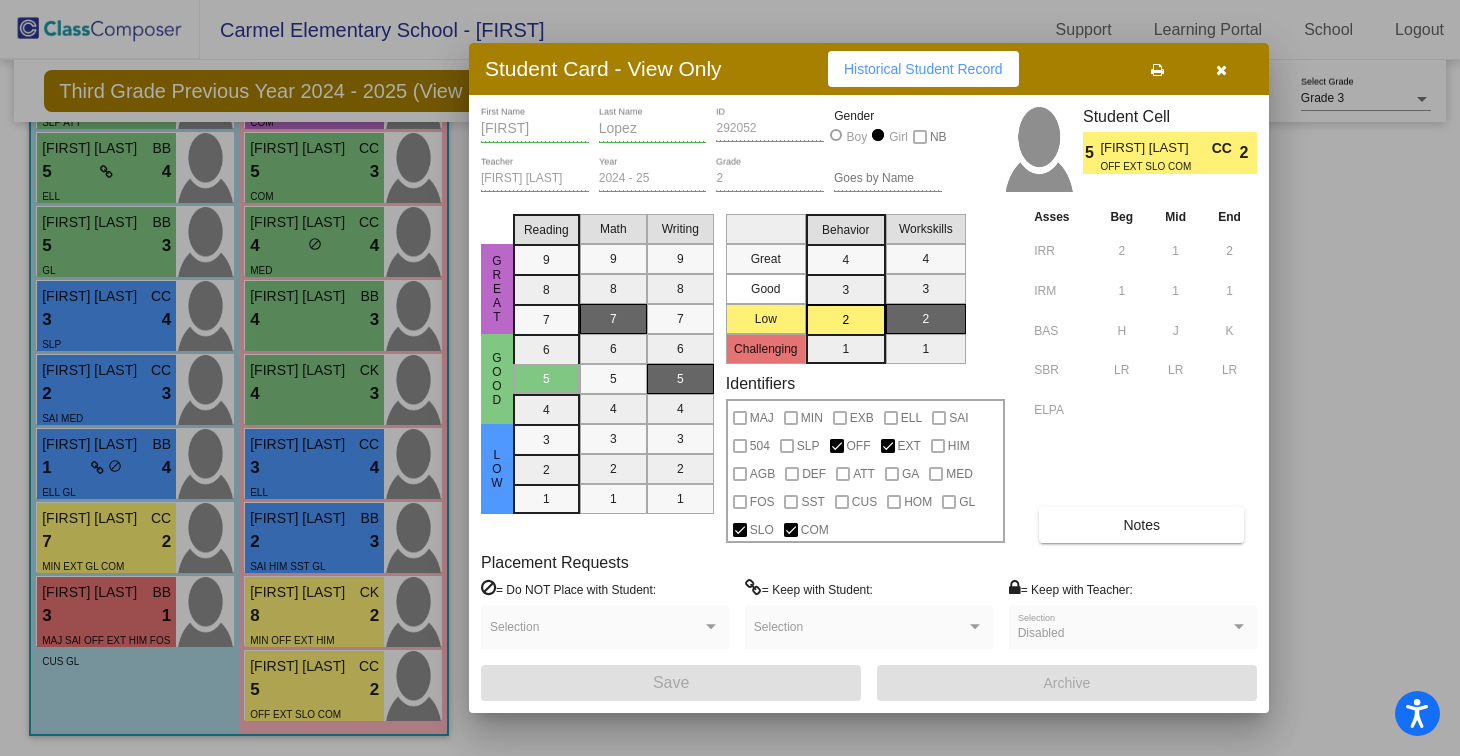 click on "Notes" at bounding box center (1141, 525) 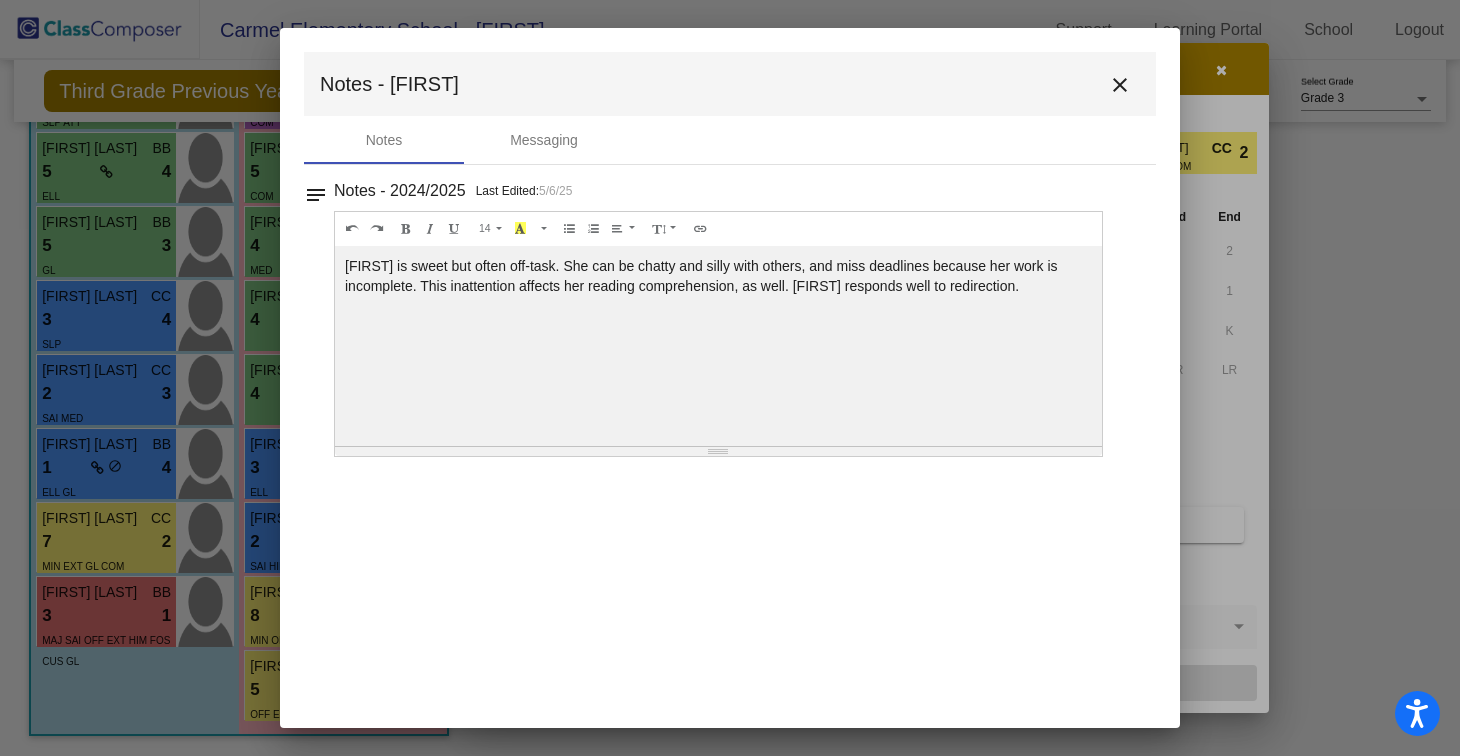 click on "close" at bounding box center (1120, 85) 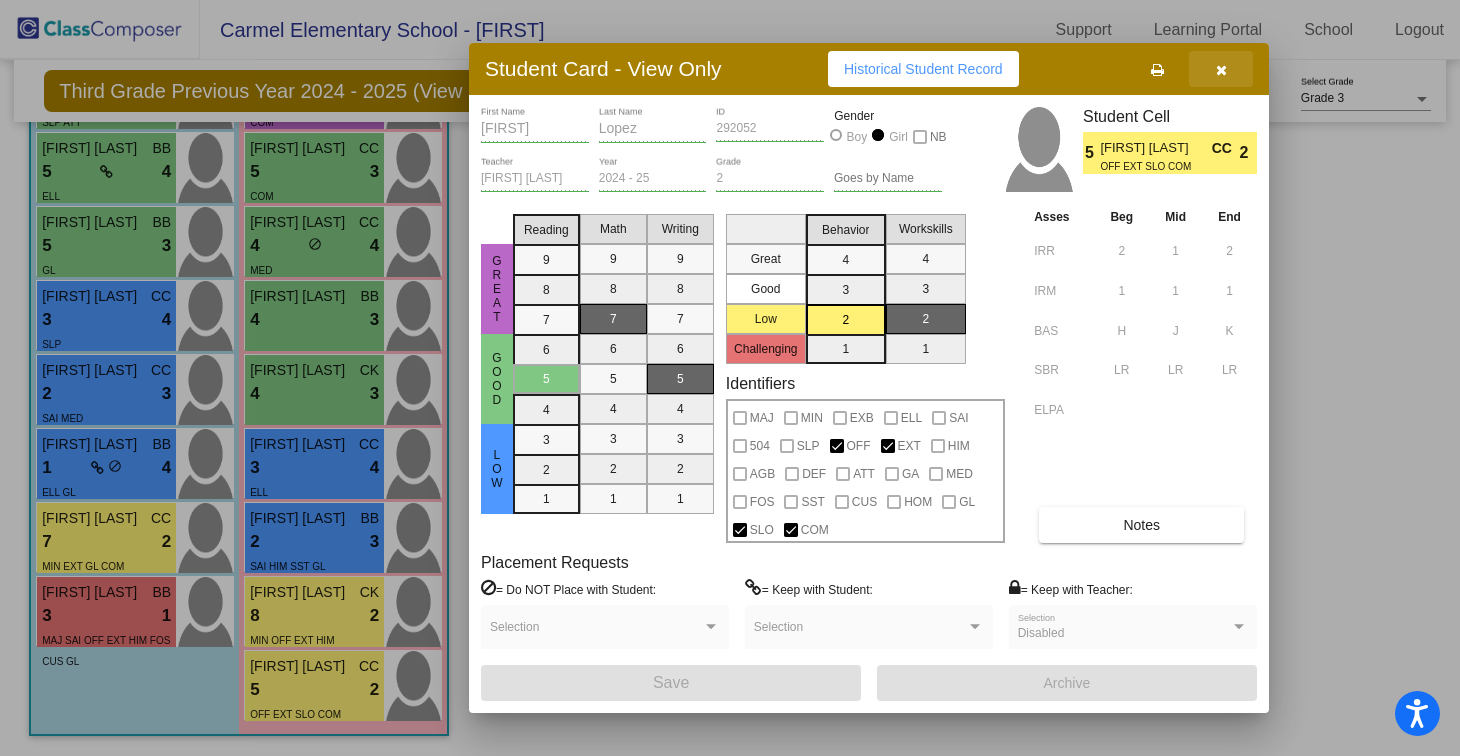 click at bounding box center [1221, 69] 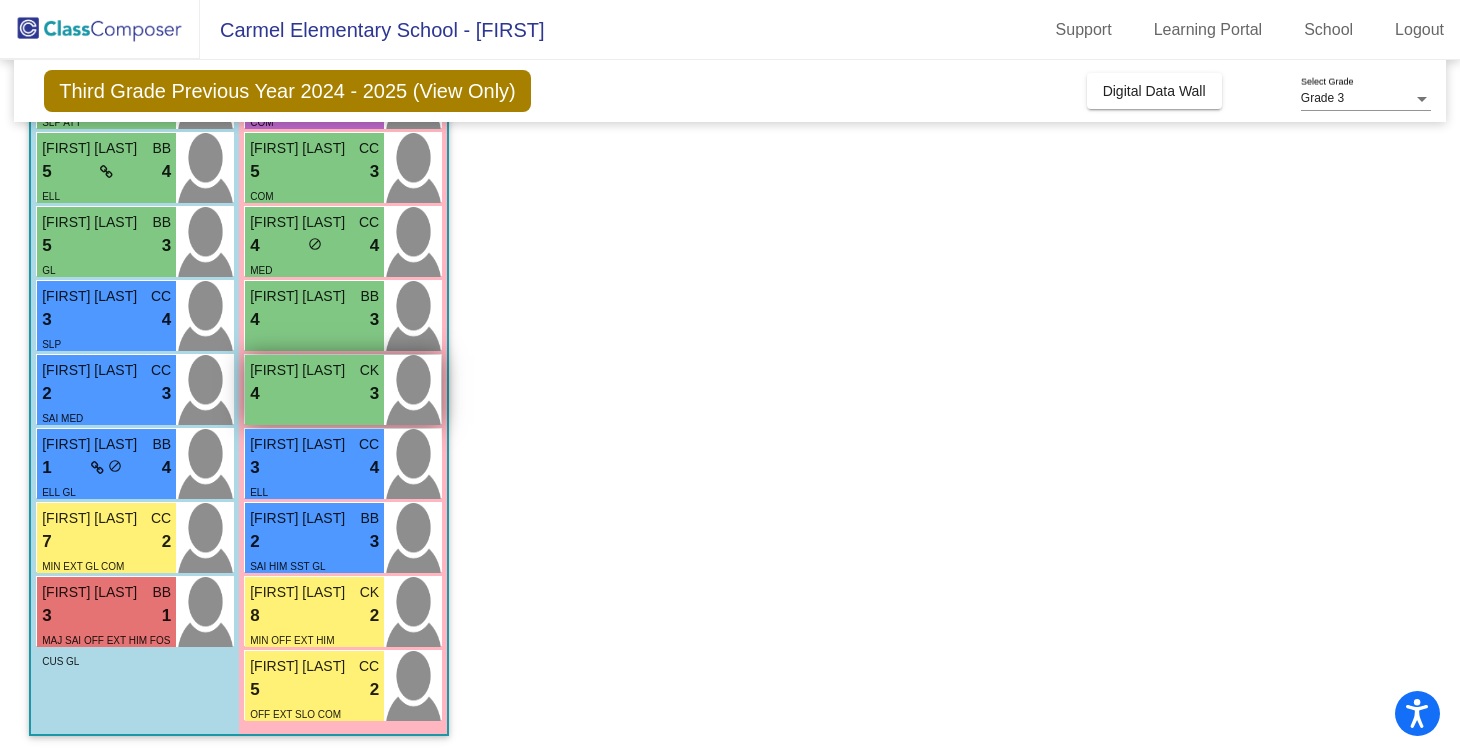 click at bounding box center [412, 390] 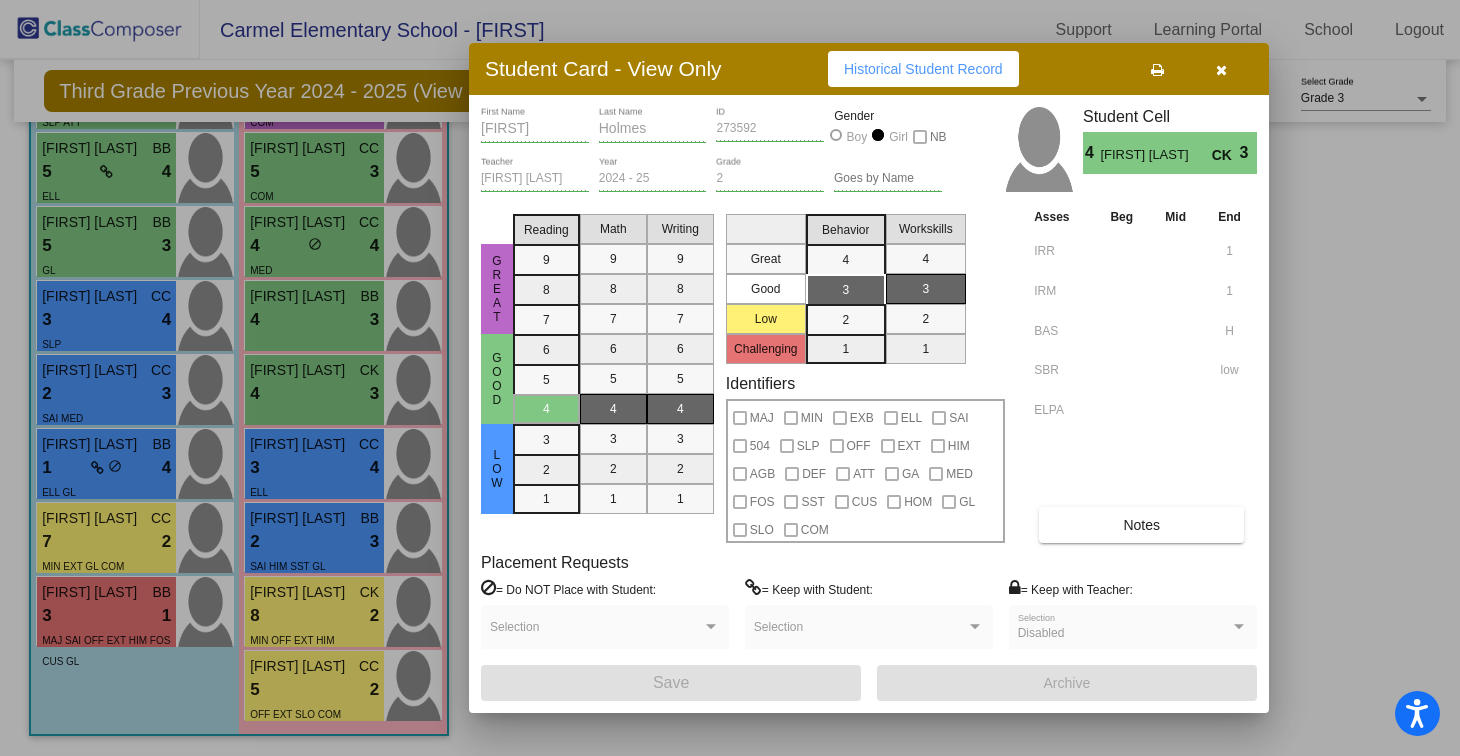 click on "Notes" at bounding box center (1141, 525) 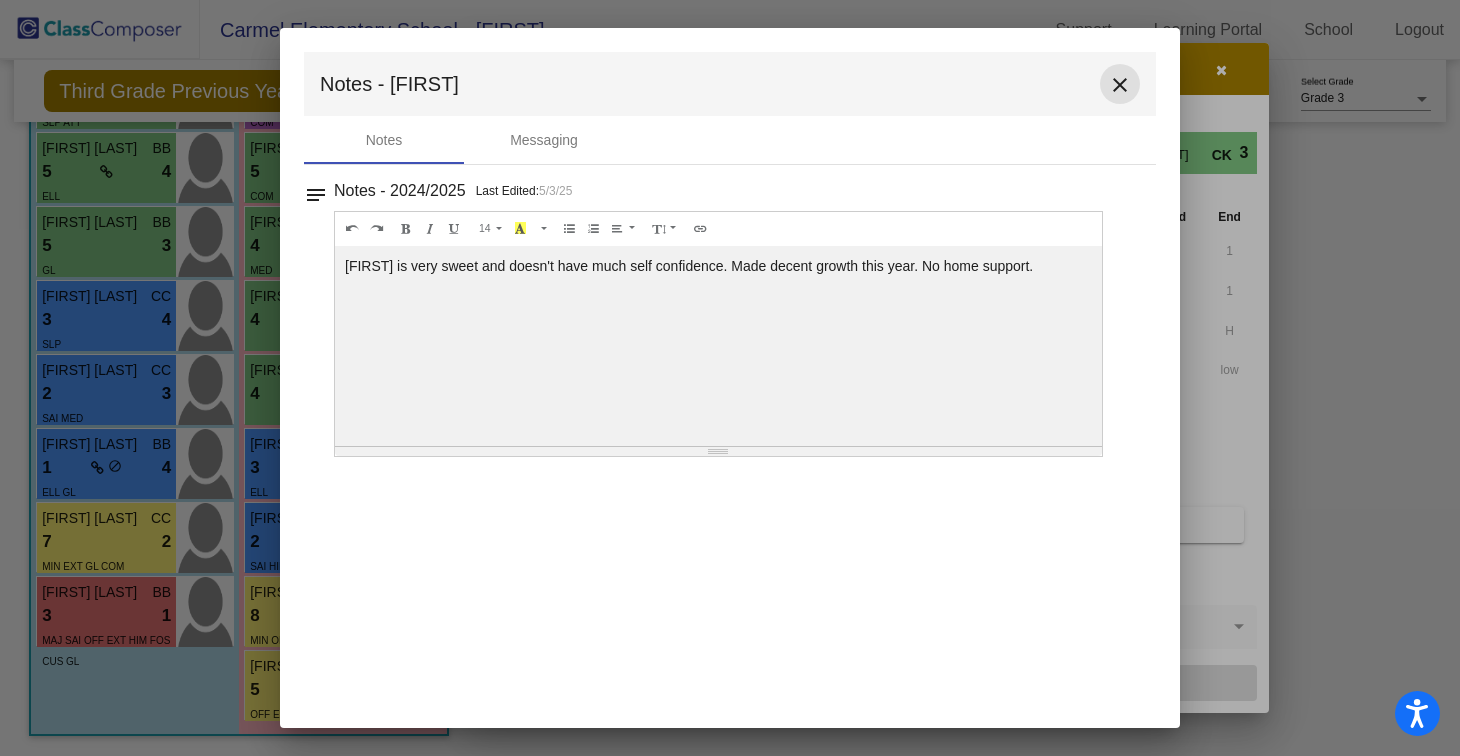 click on "close" at bounding box center [1120, 85] 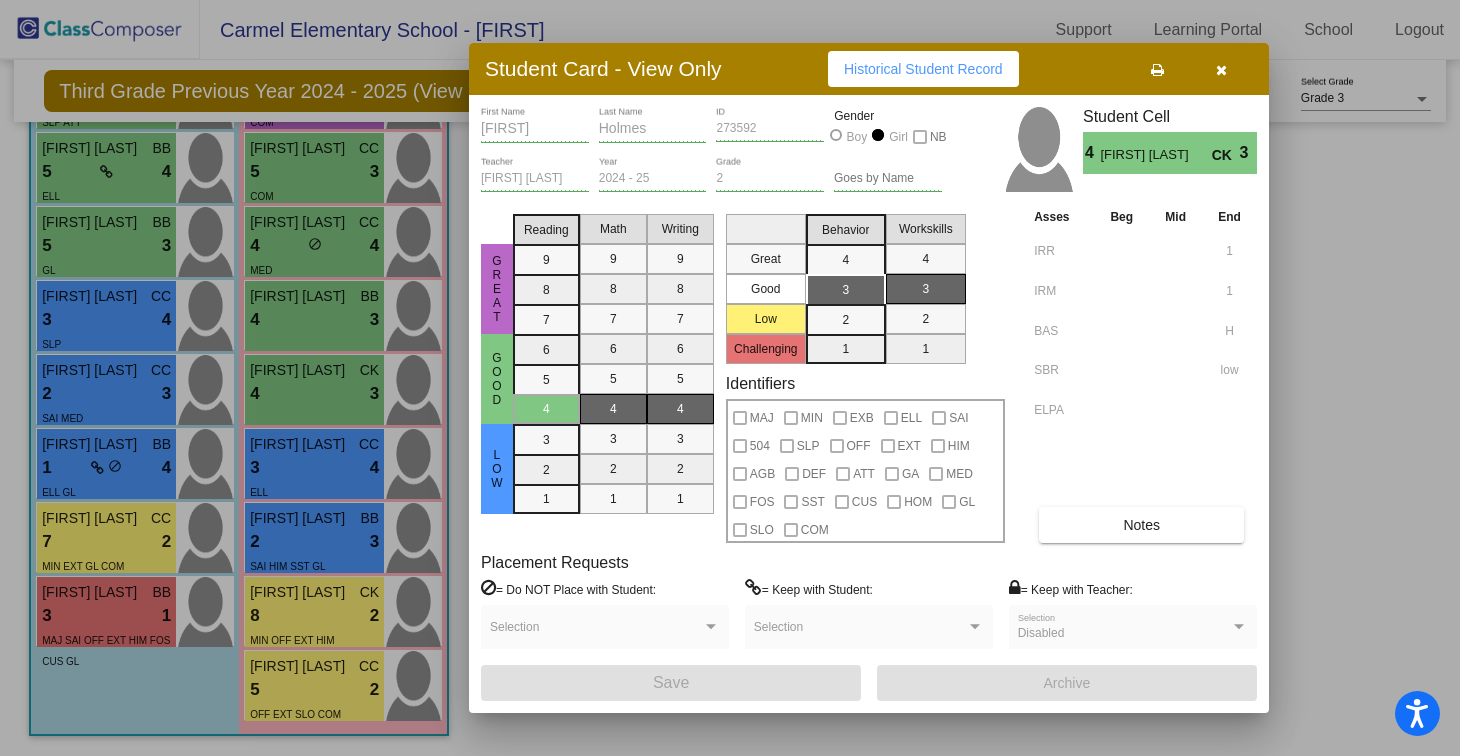 click at bounding box center (1221, 70) 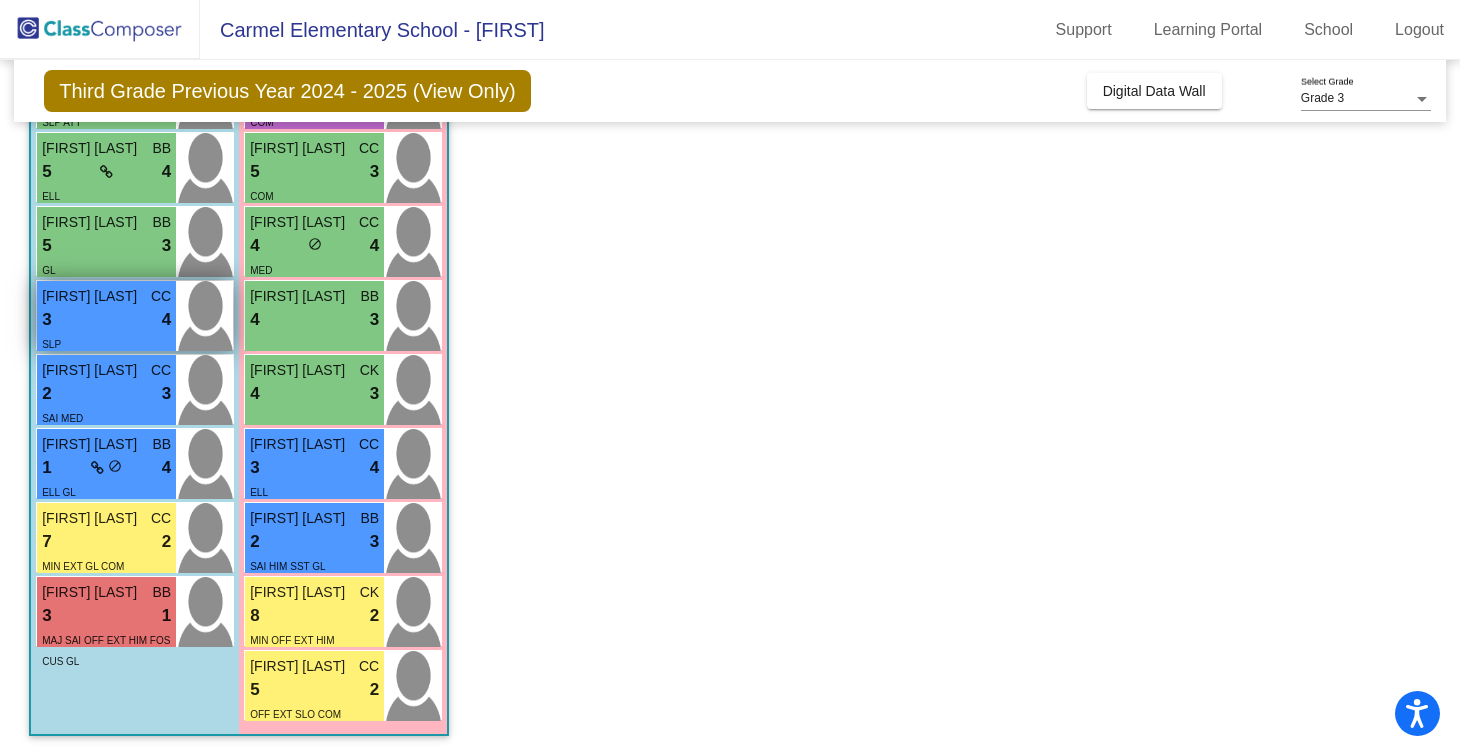 click at bounding box center [204, 316] 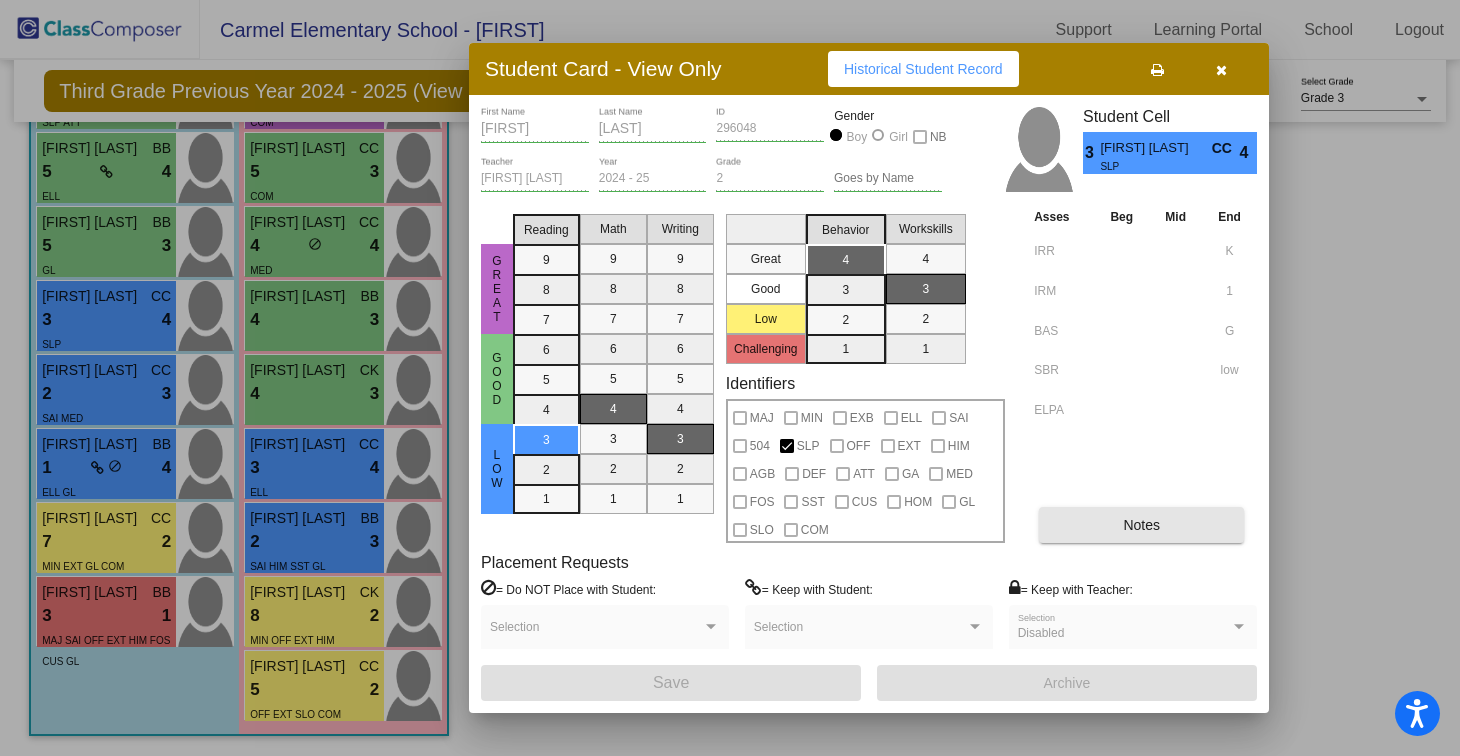 click on "Notes" at bounding box center [1141, 525] 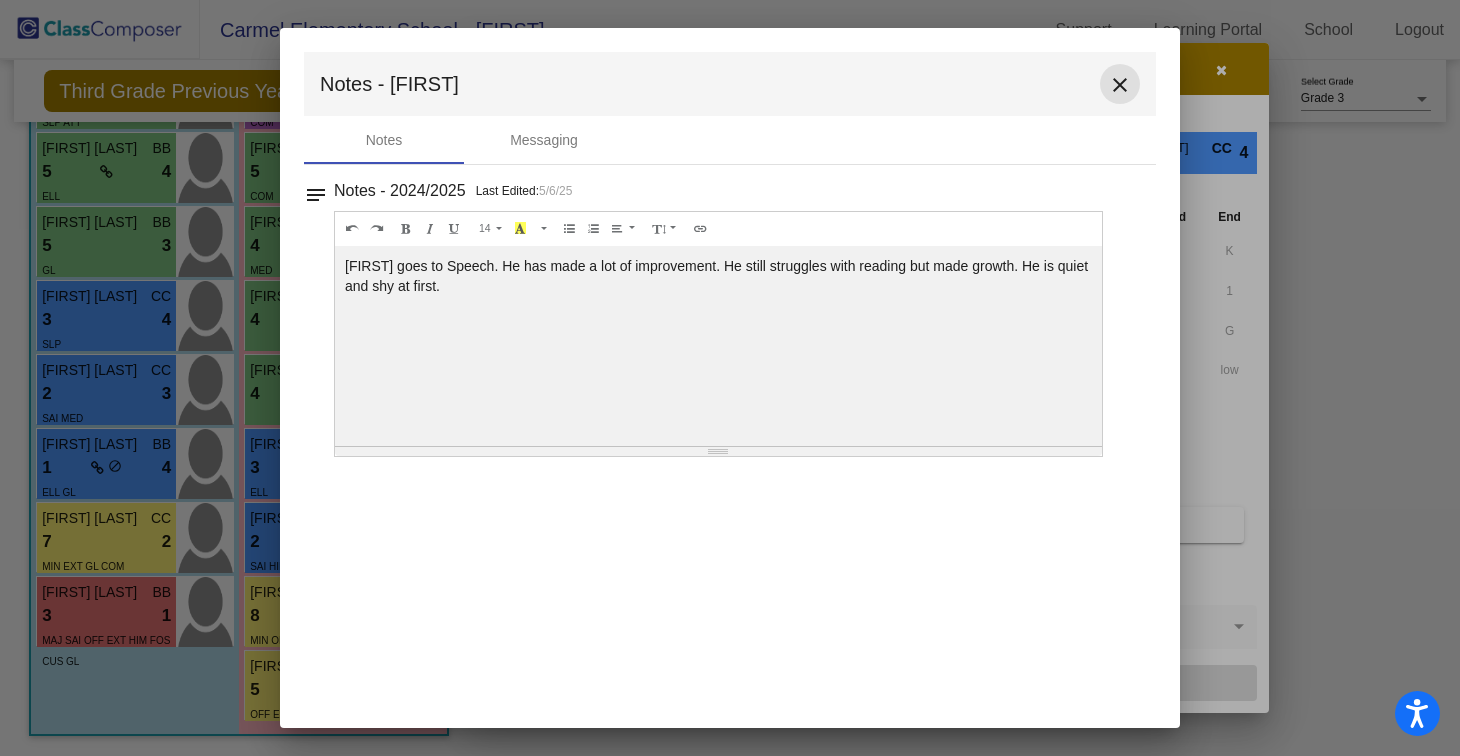 click on "close" at bounding box center (1120, 85) 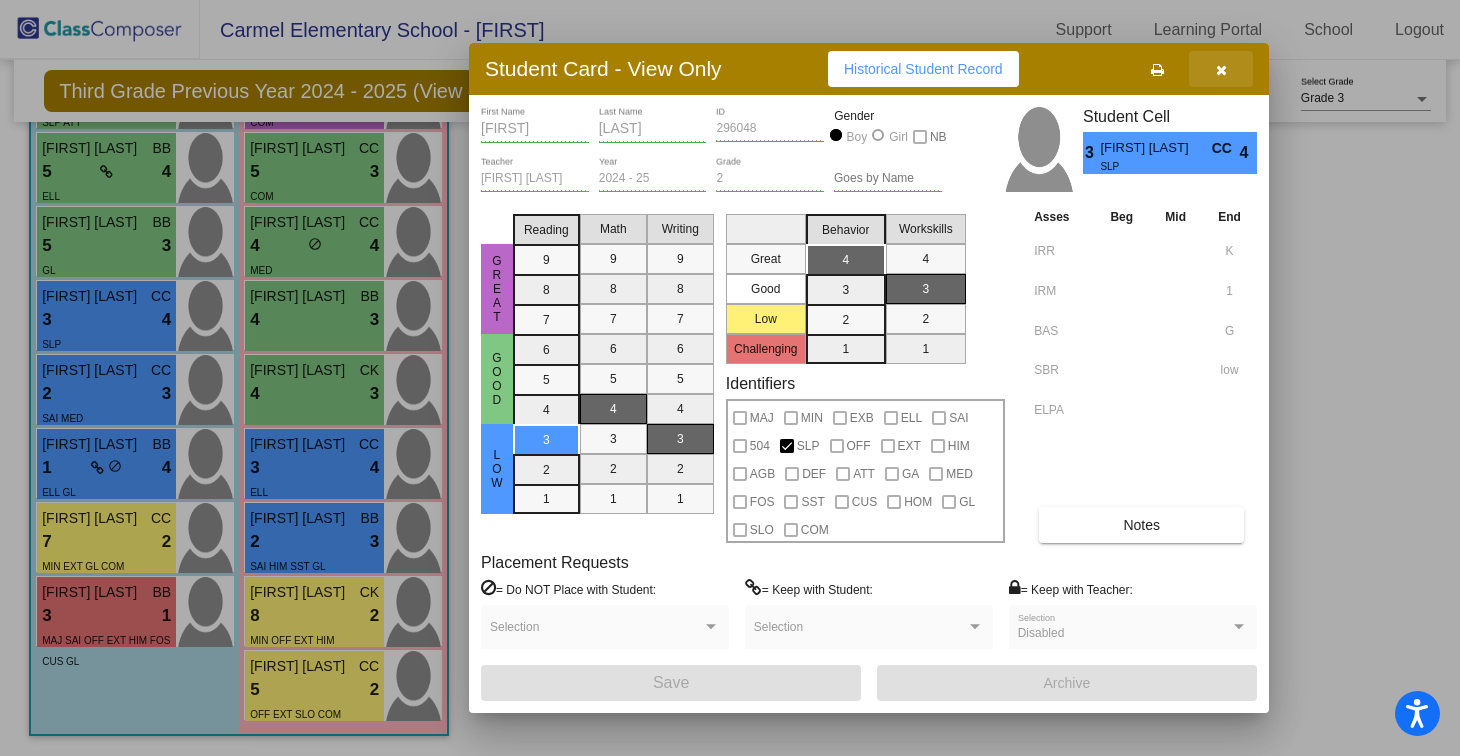 click at bounding box center [1221, 69] 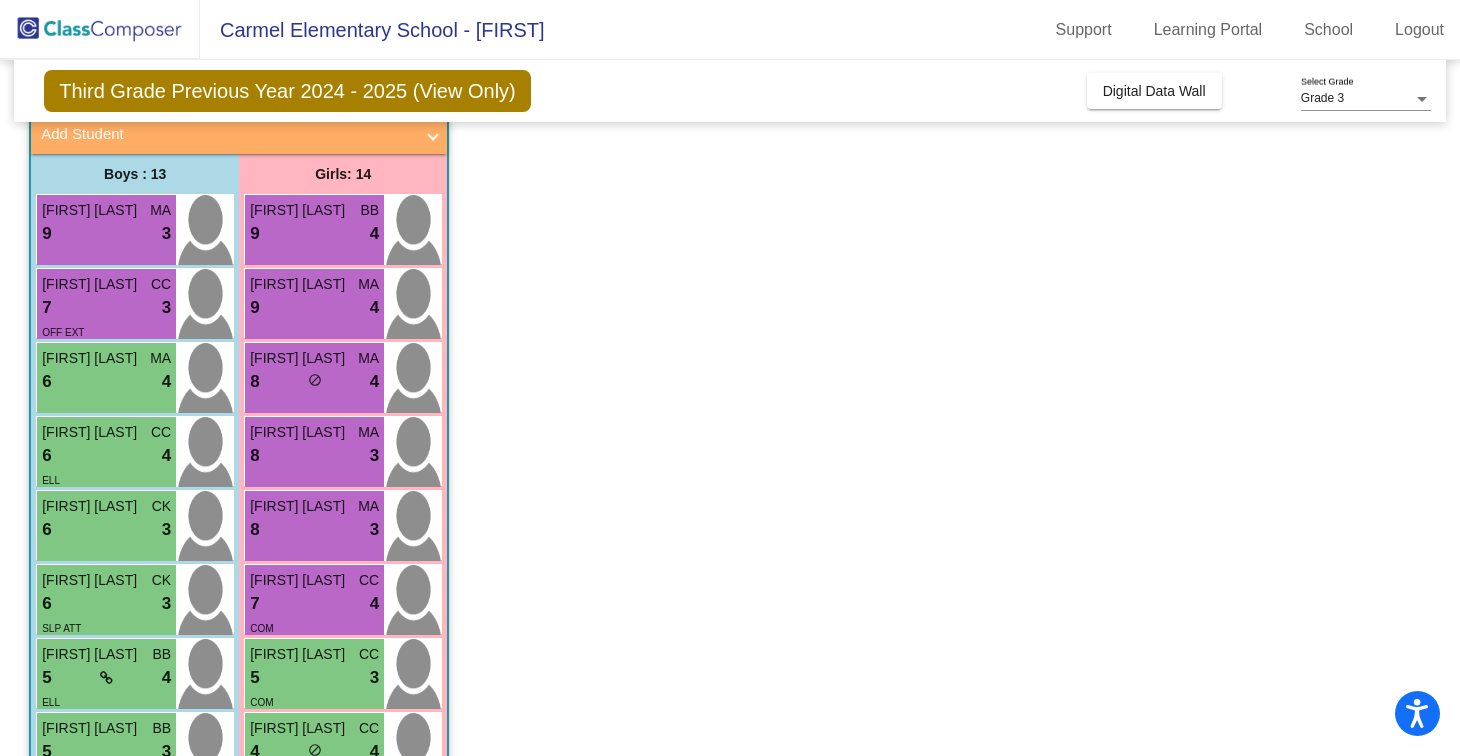 scroll, scrollTop: 134, scrollLeft: 0, axis: vertical 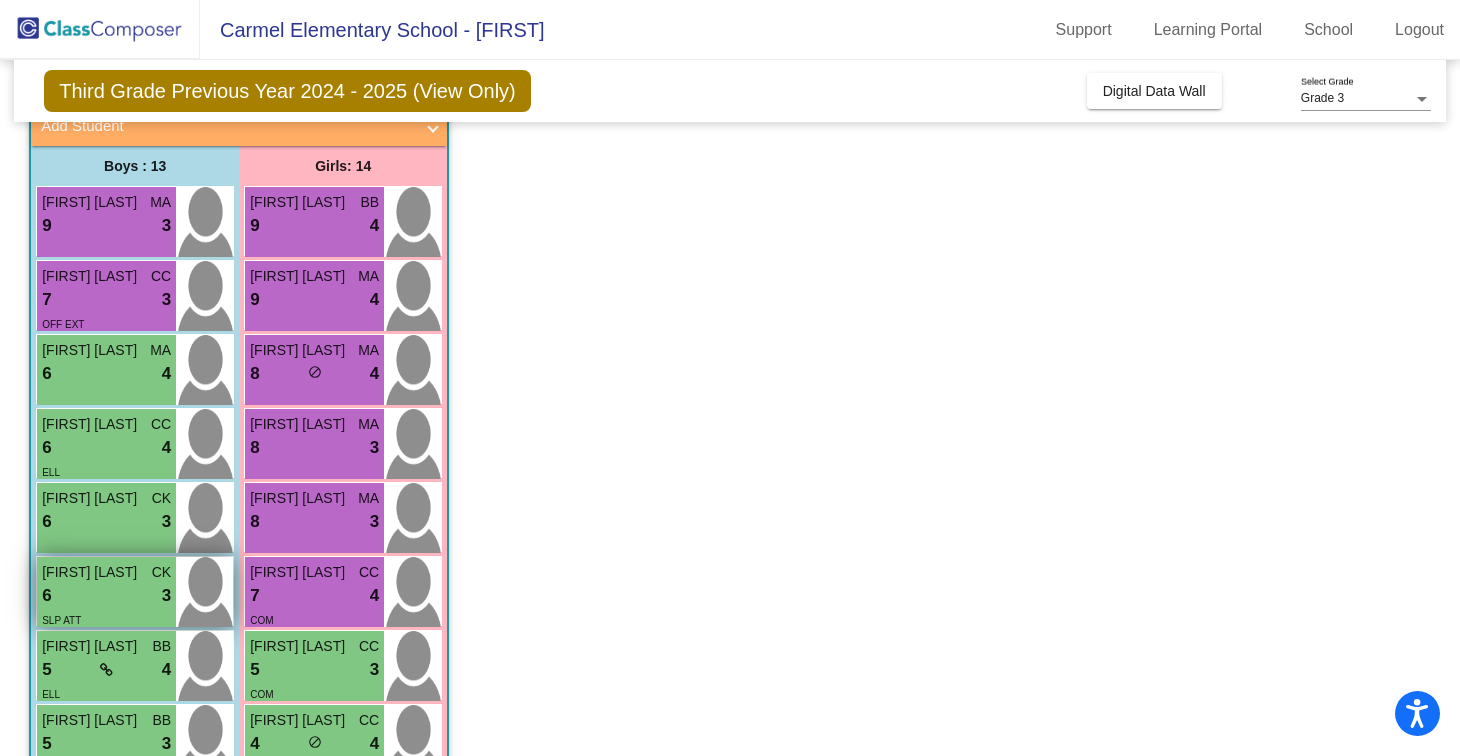 click at bounding box center [204, 592] 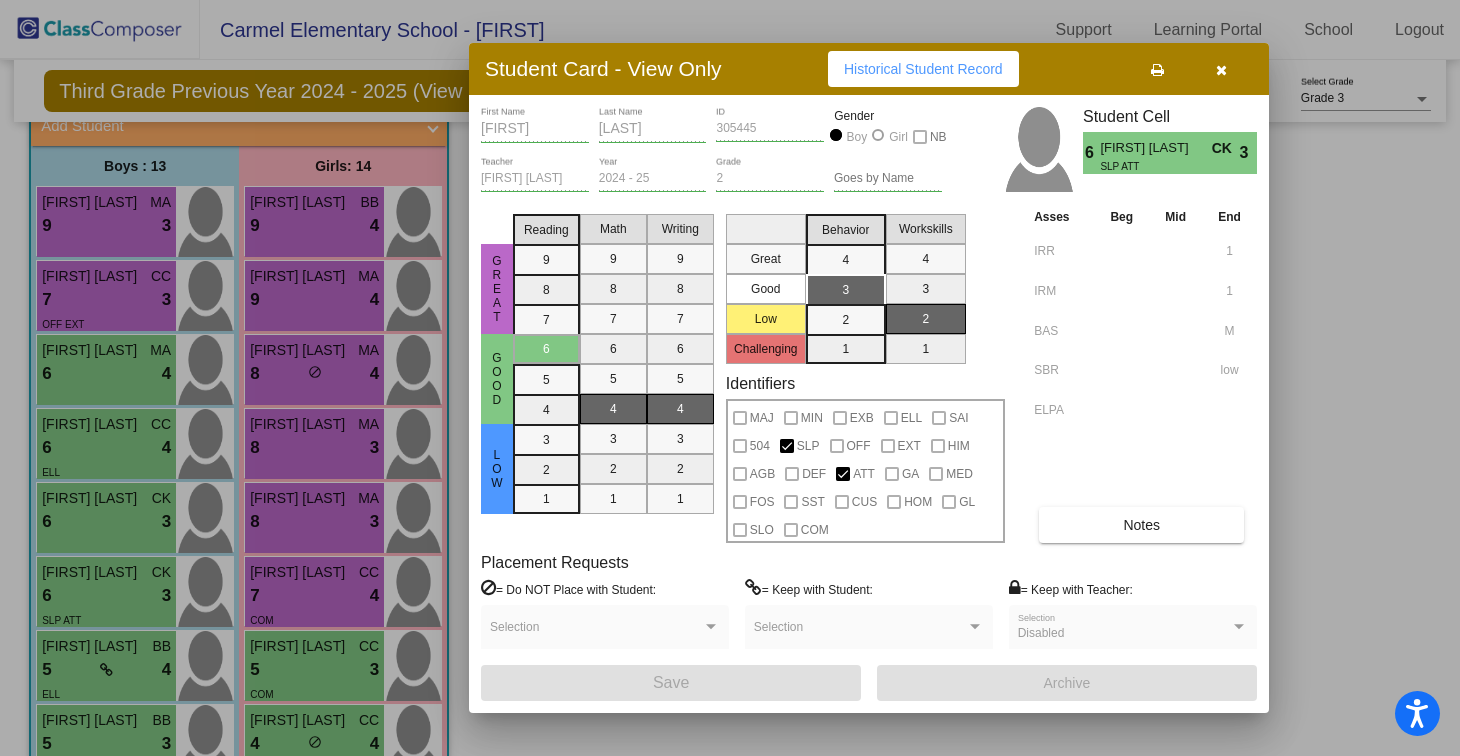 click on "[FIRST] First Name [LAST] Last Name 305445 ID Gender   Boy   Girl   NB [FIRST] [LAST] Teacher 2024 - 25 Year 2 Grade Goes by Name Student Cell 6 [FIRST] [LAST] CK SLP ATT 3  Great   Good   Low  Reading 9 8 7 6 5 4 3 2 1 Math 9 8 7 6 5 4 3 2 1 Writing 9 8 7 6 5 4 3 2 1 Great Good Low Challenging Behavior 4 3 2 1 Workskills 4 3 2 1 Identifiers   MAJ   MIN   EXB   ELL   SAI   504   SLP   OFF   EXT   HIM   AGB   DEF   ATT   GA   MED   FOS   SST   CUS   HOM   GL   SLO   COM Asses Beg Mid End IRR 1 IRM 1 BAS M SBR low ELPA  Notes  Placement Requests  = Do NOT Place with Student:   Selection  = Keep with Student:   Selection  = Keep with Teacher: Disabled Selection  Save   Archive" at bounding box center [869, 404] 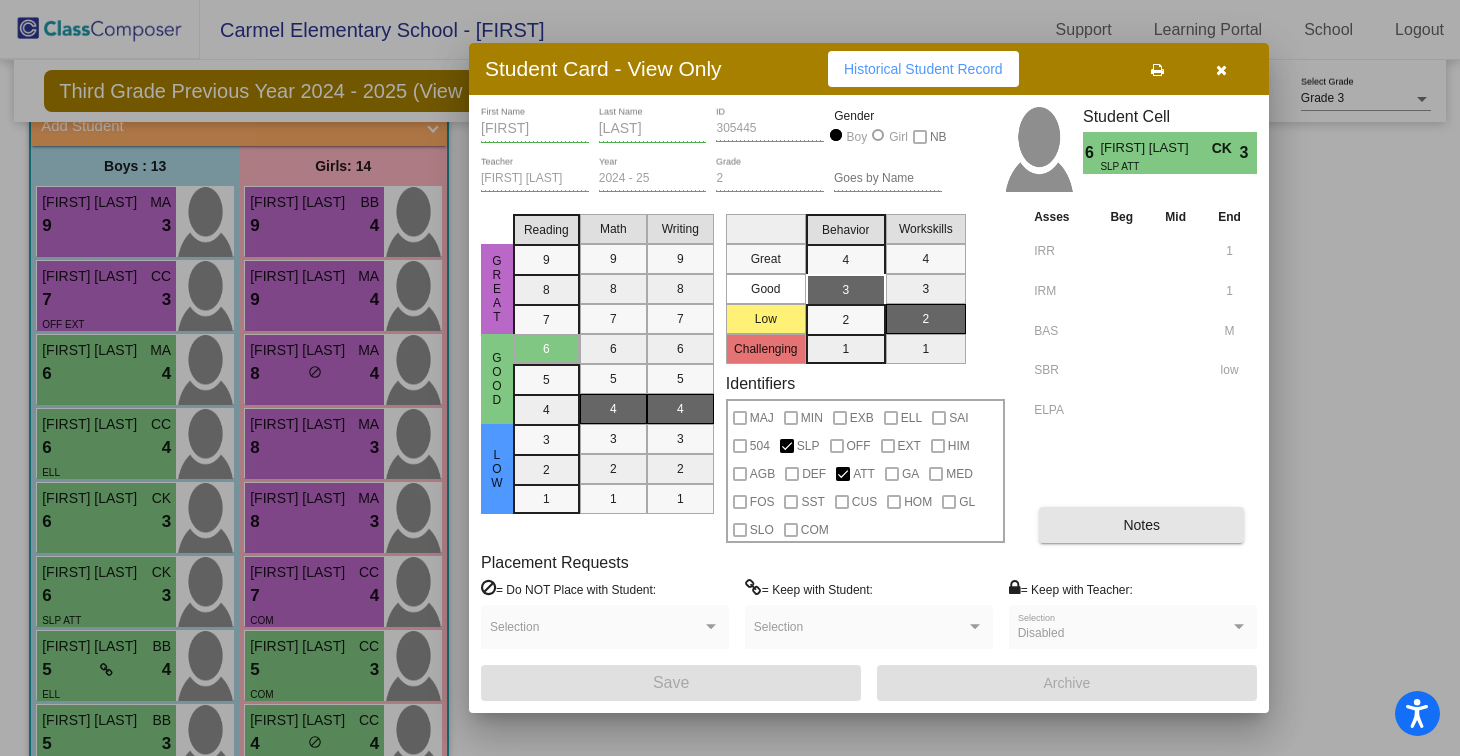 click on "Notes" at bounding box center [1141, 525] 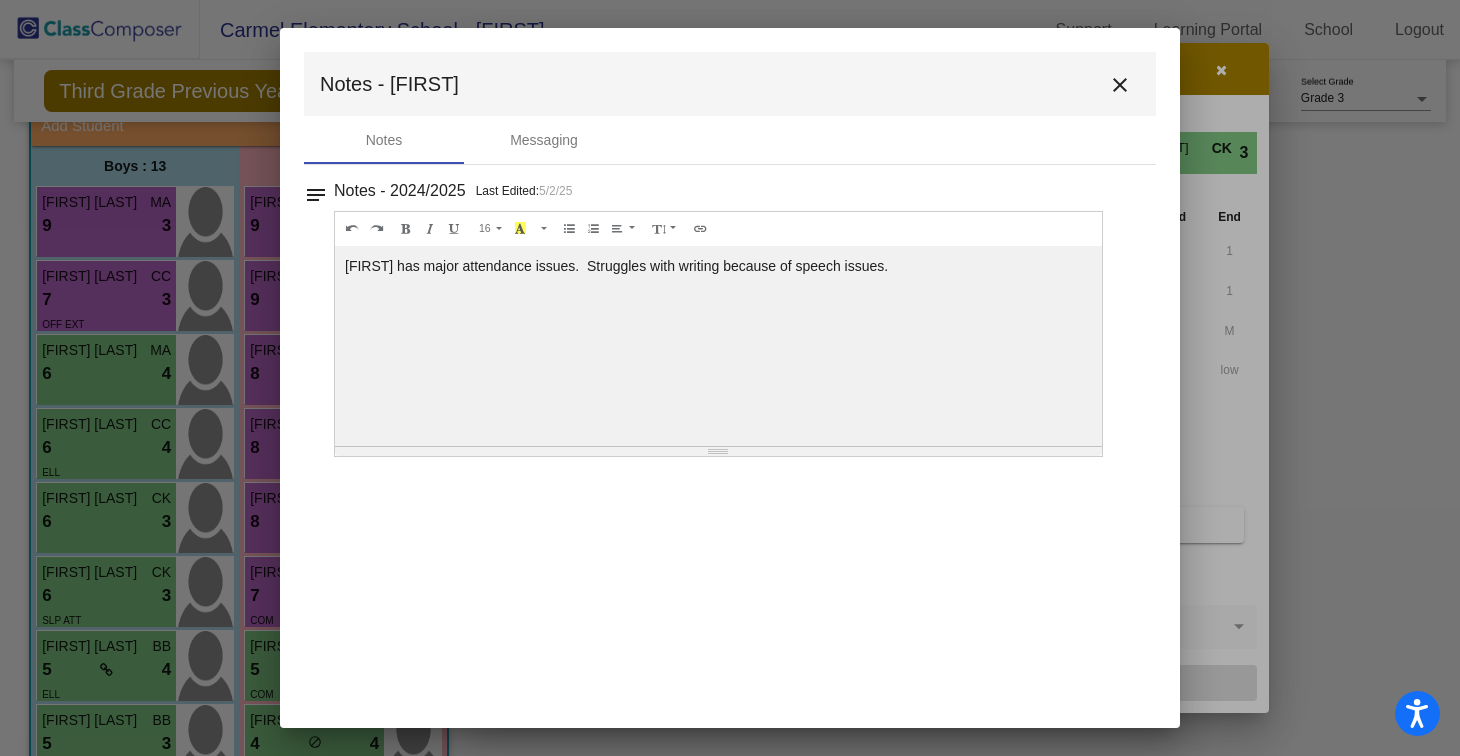 click on "close" at bounding box center (1120, 85) 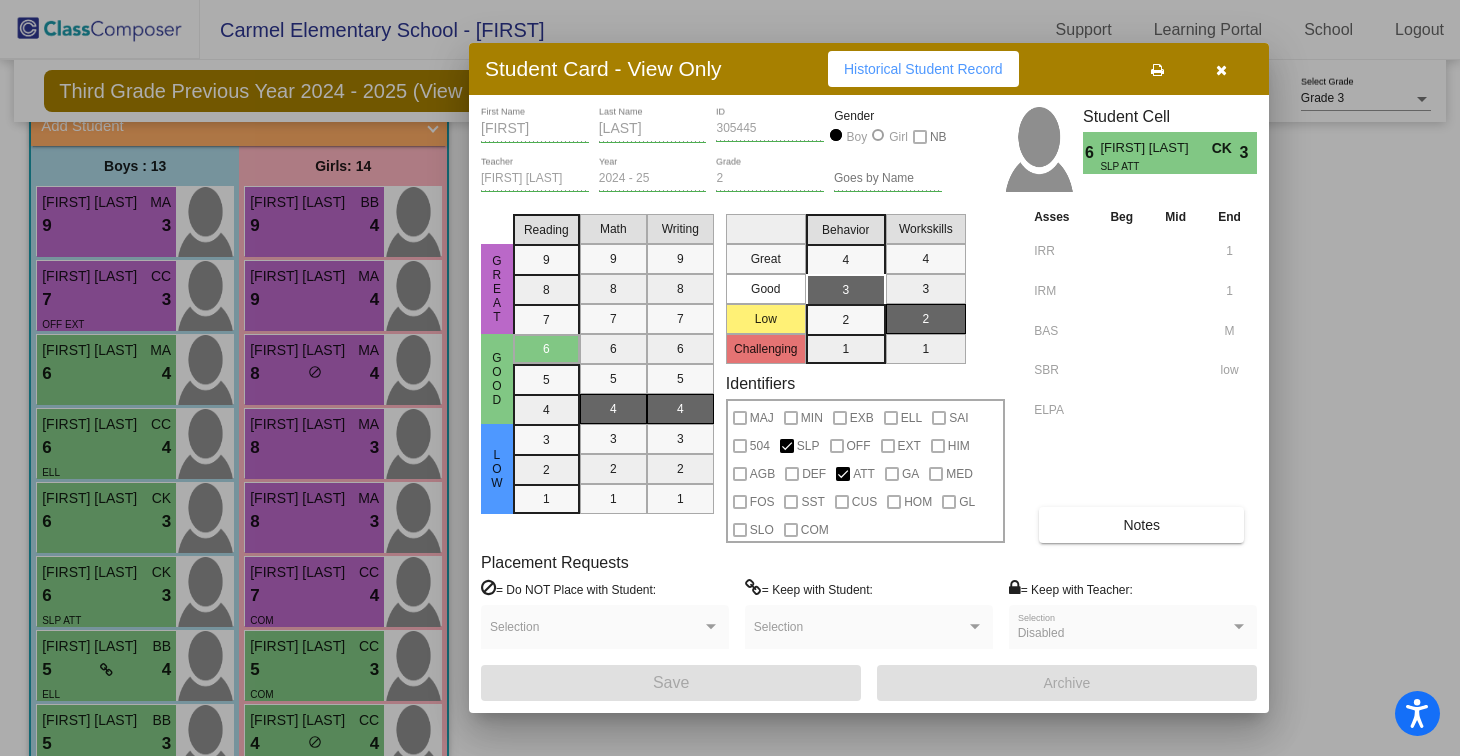 click at bounding box center [1221, 69] 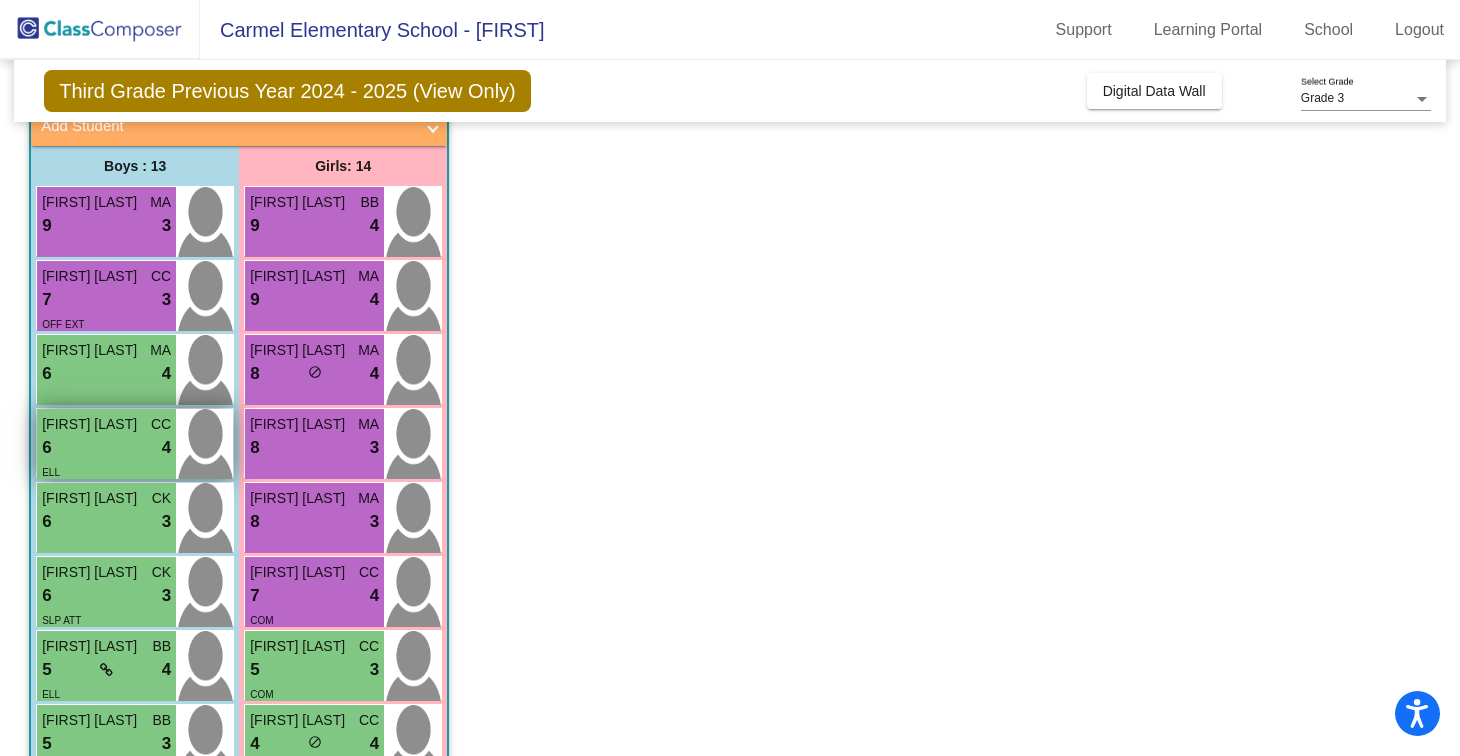 click at bounding box center (204, 444) 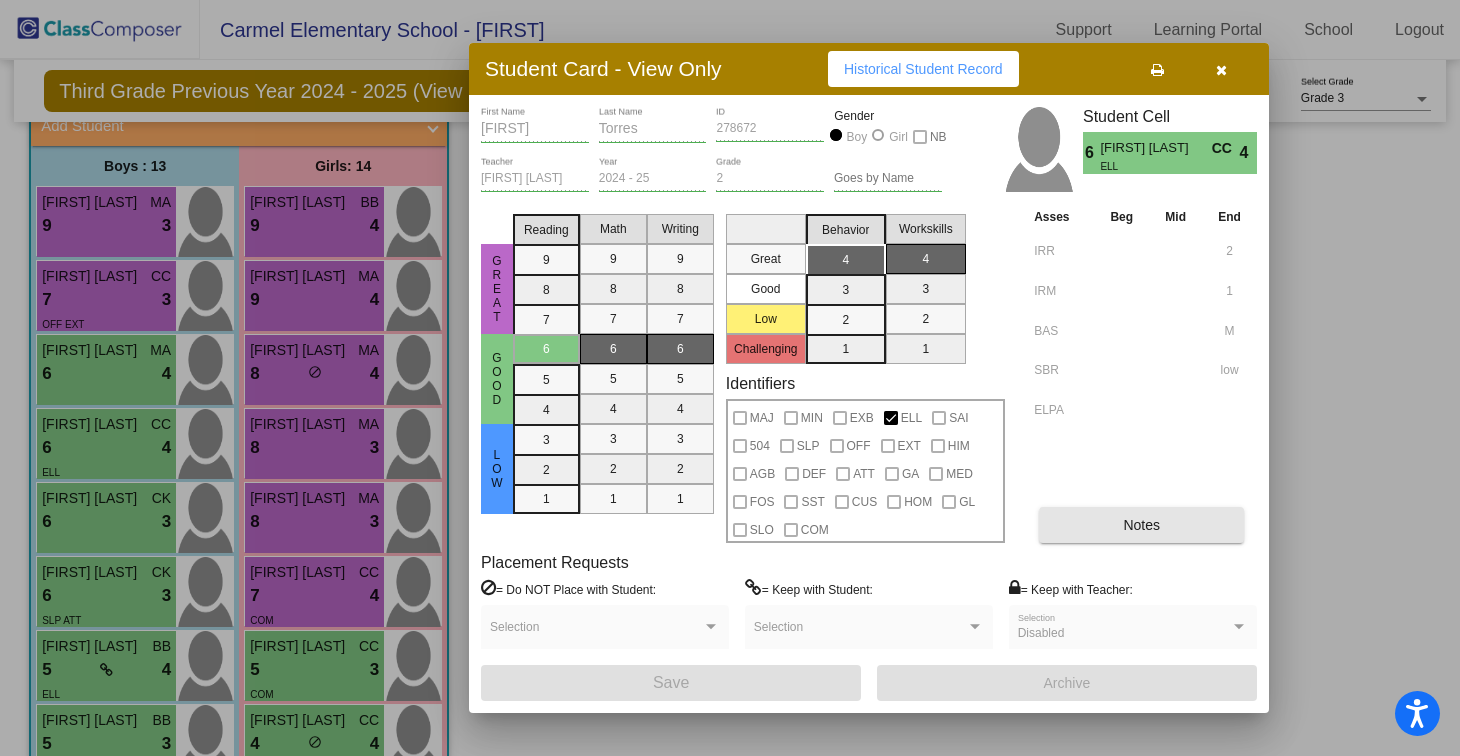 click on "Notes" at bounding box center (1141, 525) 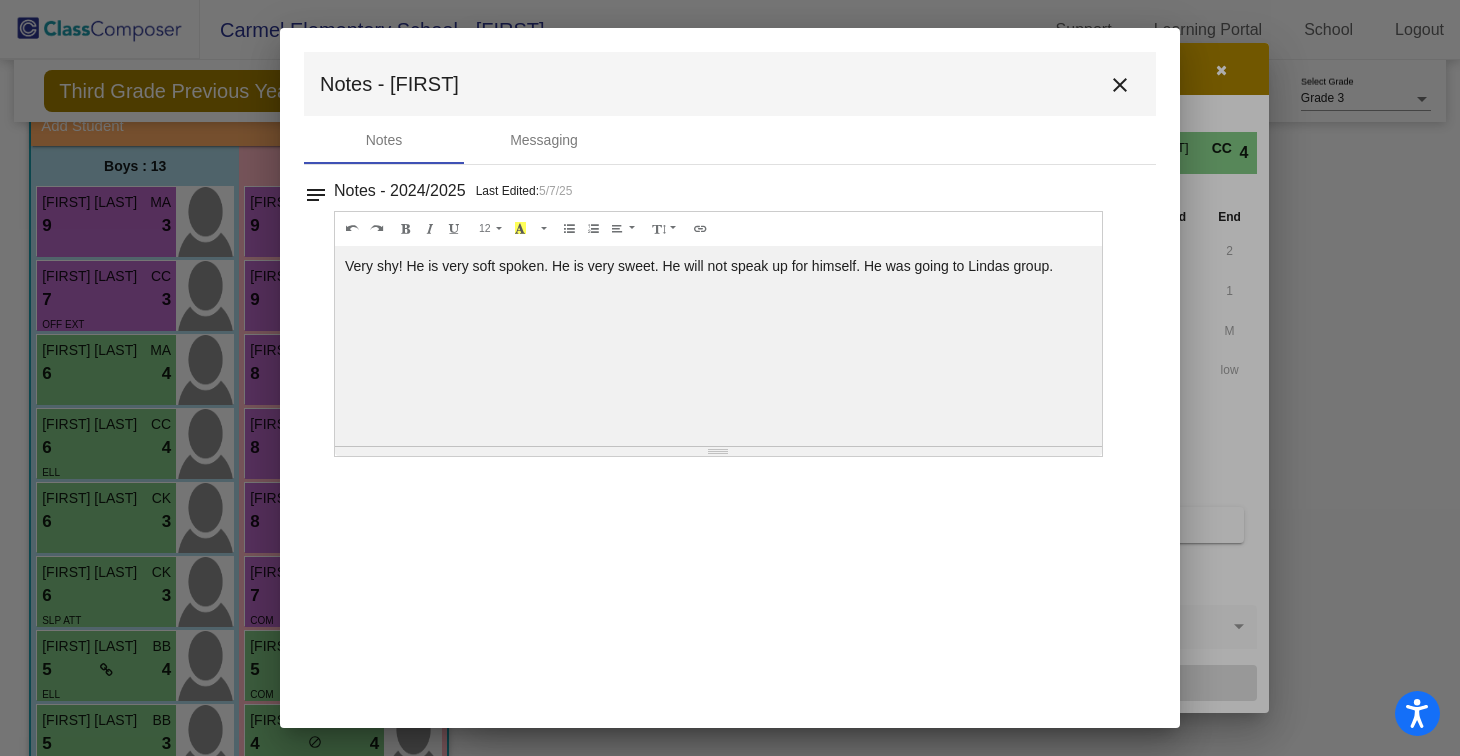 click on "close" at bounding box center (1120, 85) 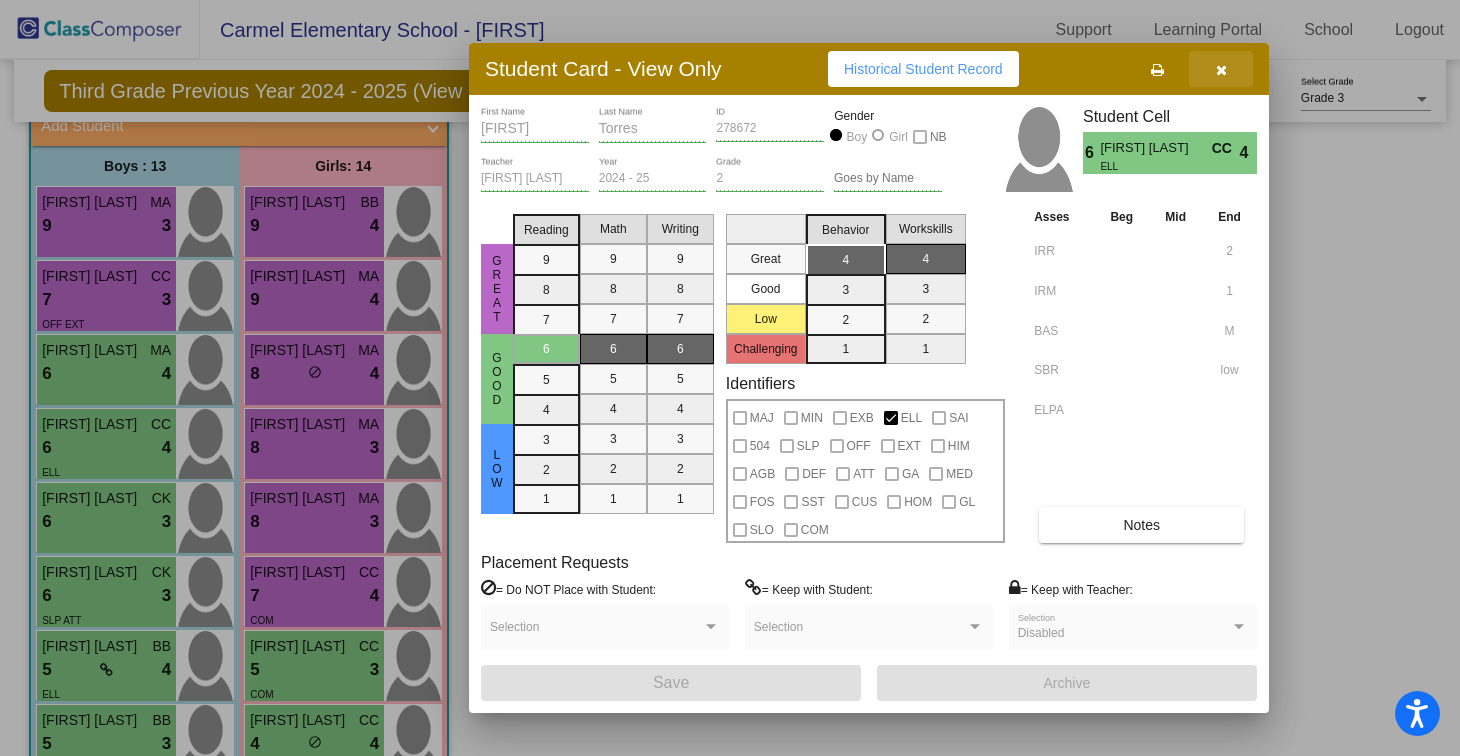 click at bounding box center [1221, 69] 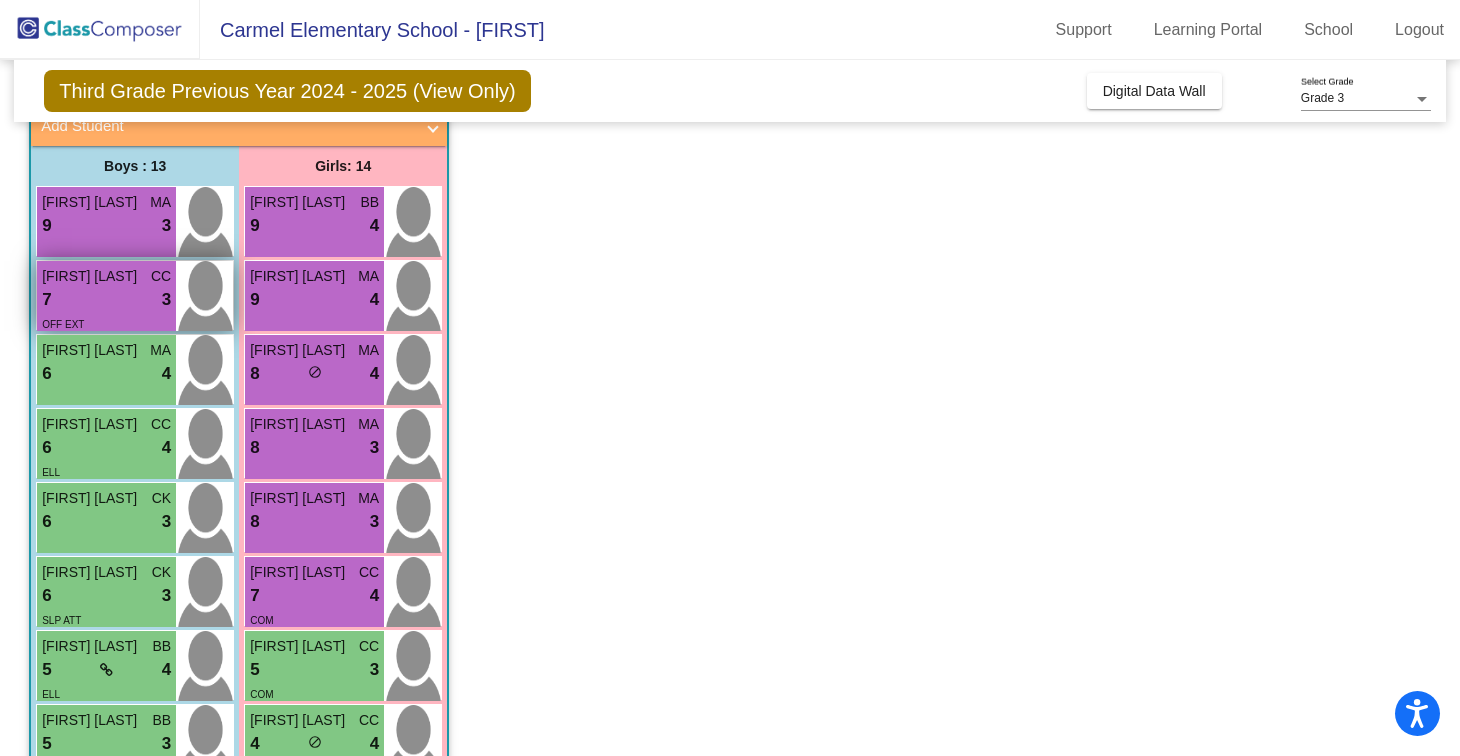 click at bounding box center [204, 296] 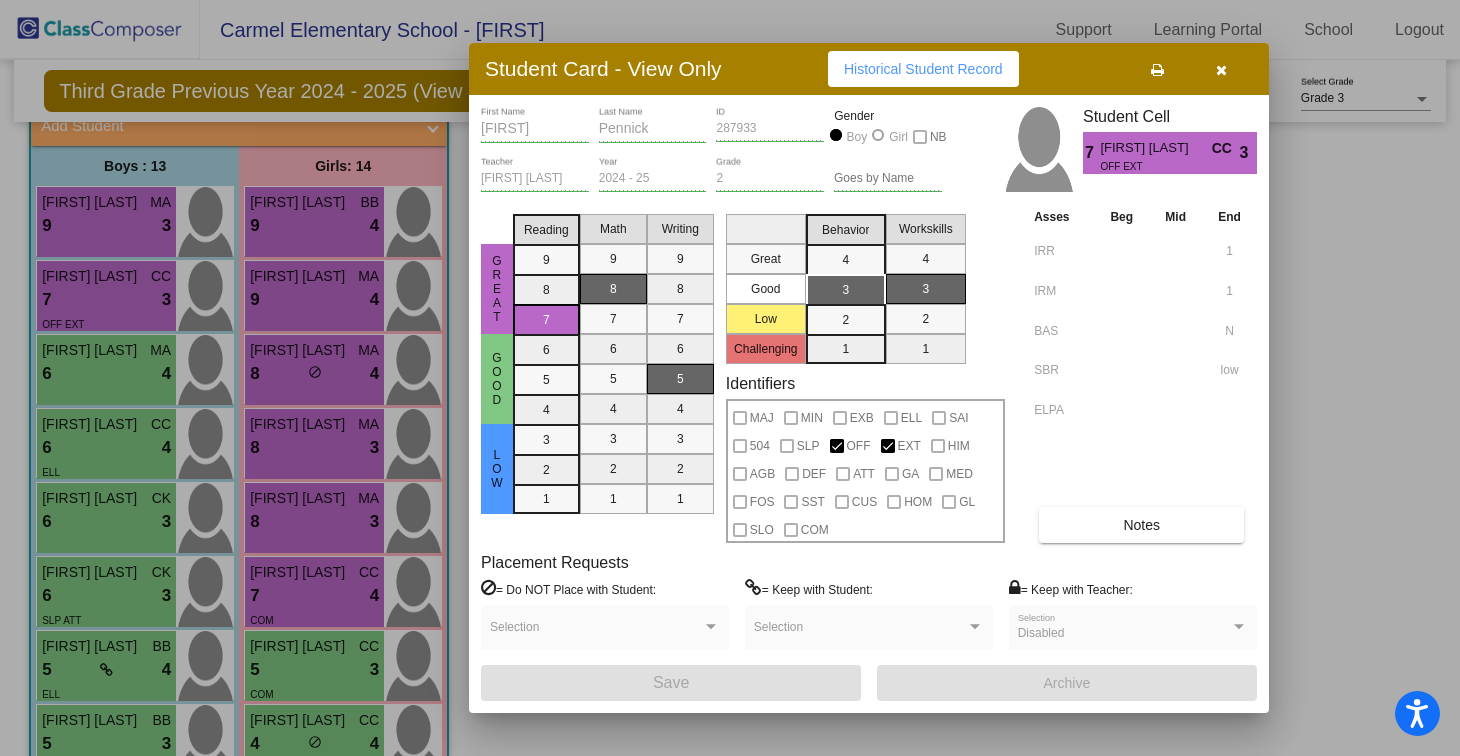 click on "Notes" at bounding box center (1141, 525) 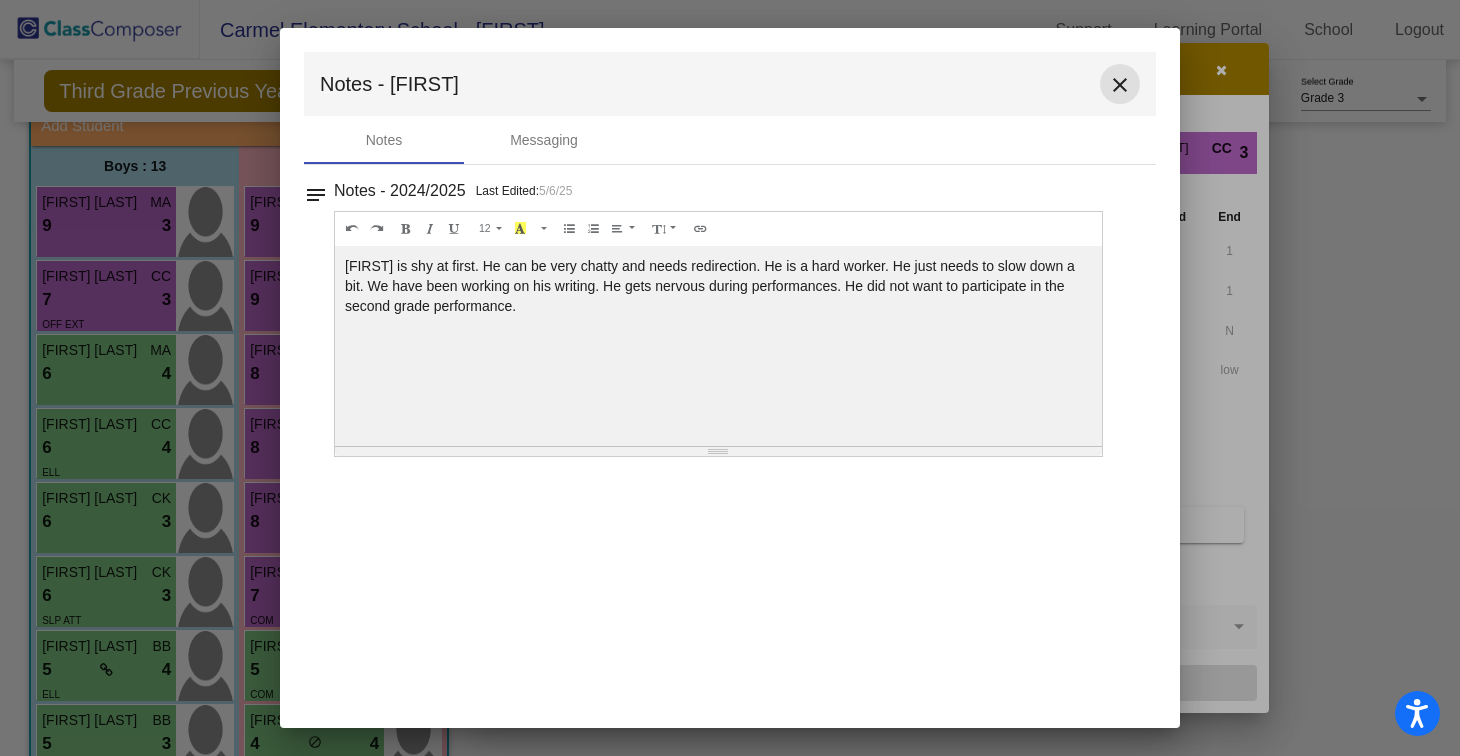 click on "close" at bounding box center [1120, 84] 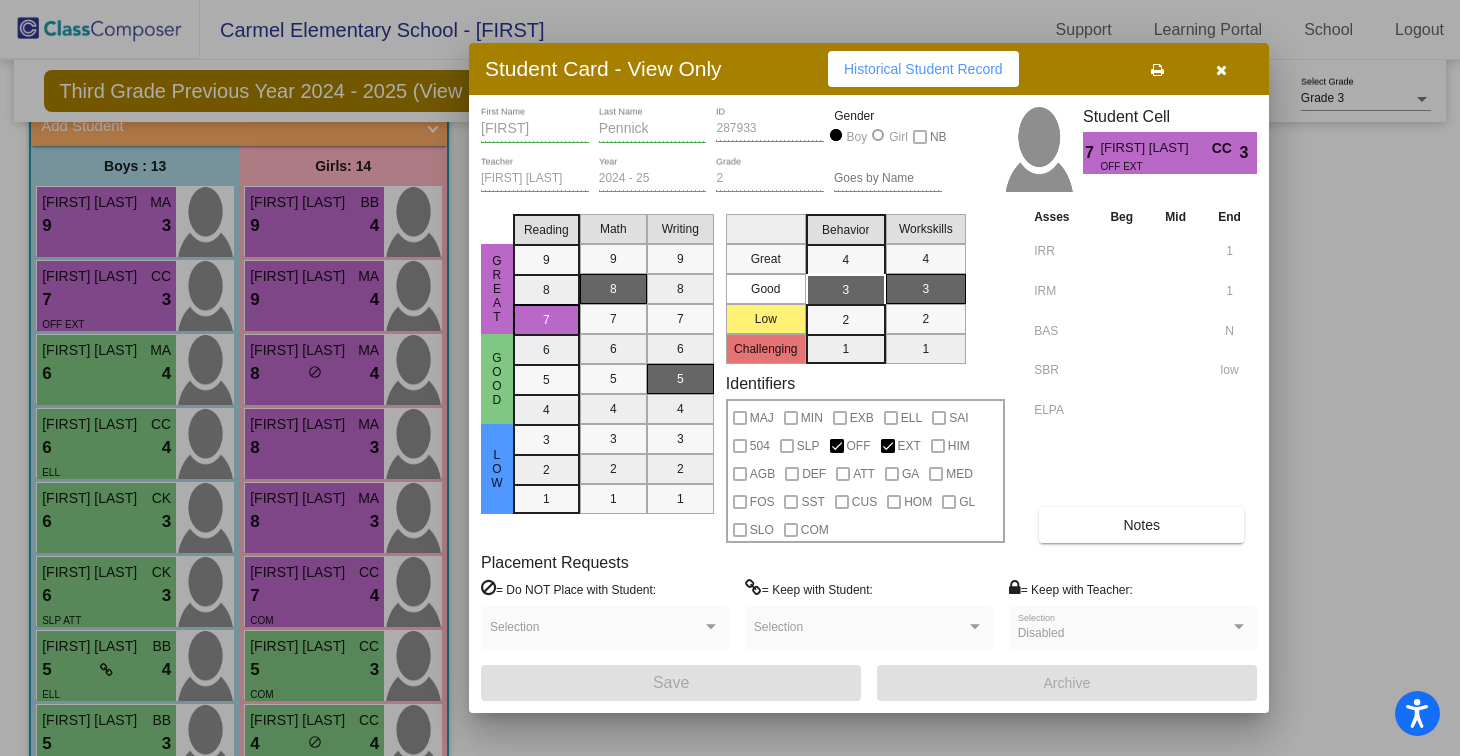 click at bounding box center [1221, 69] 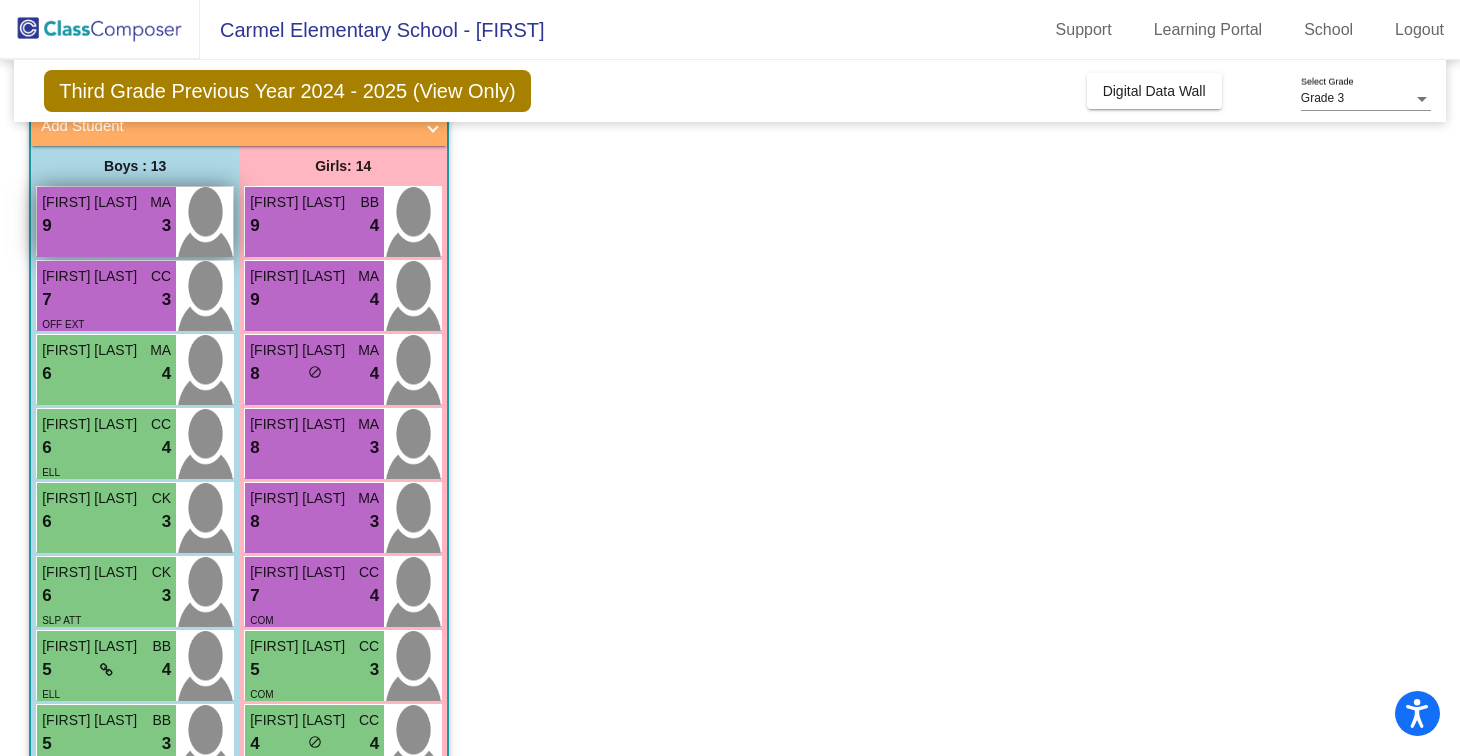 click at bounding box center (204, 222) 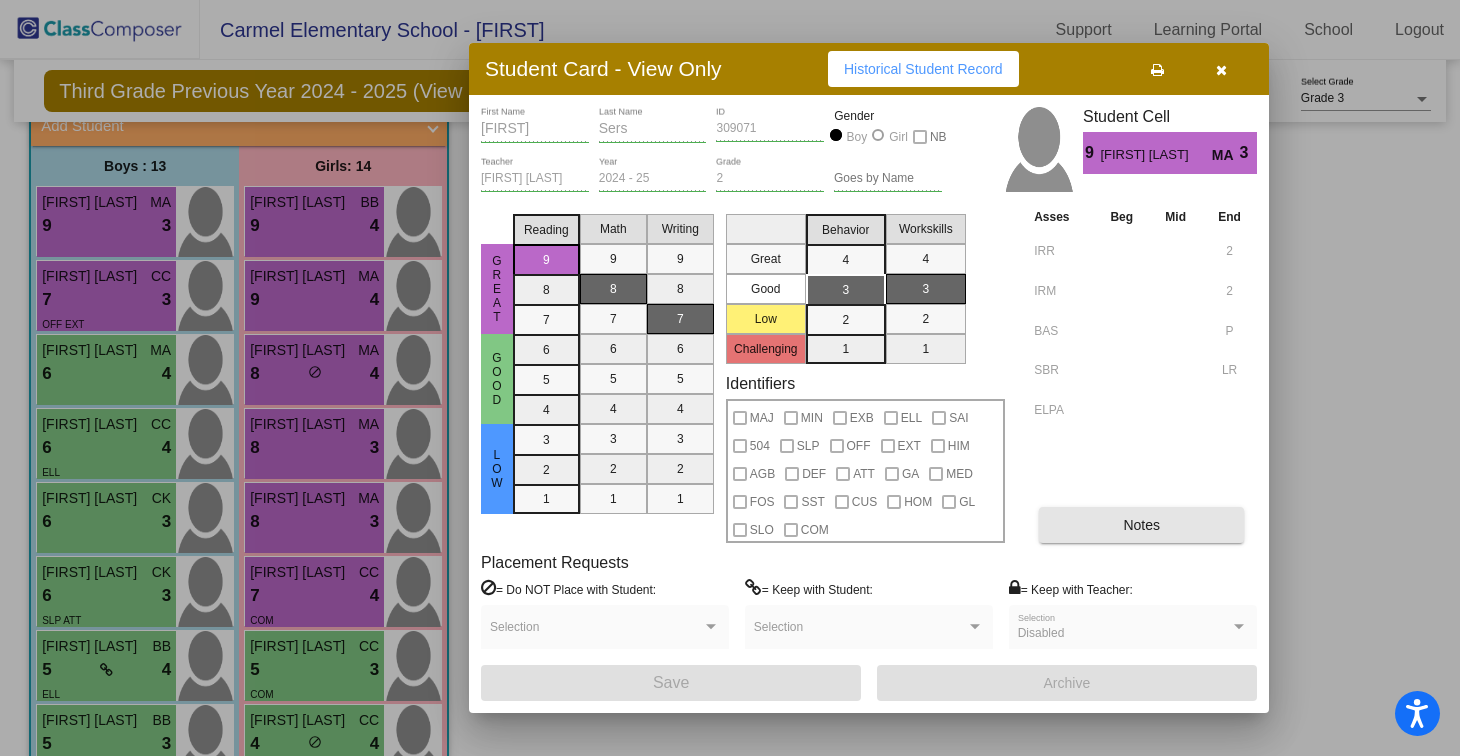 click on "Notes" at bounding box center [1141, 525] 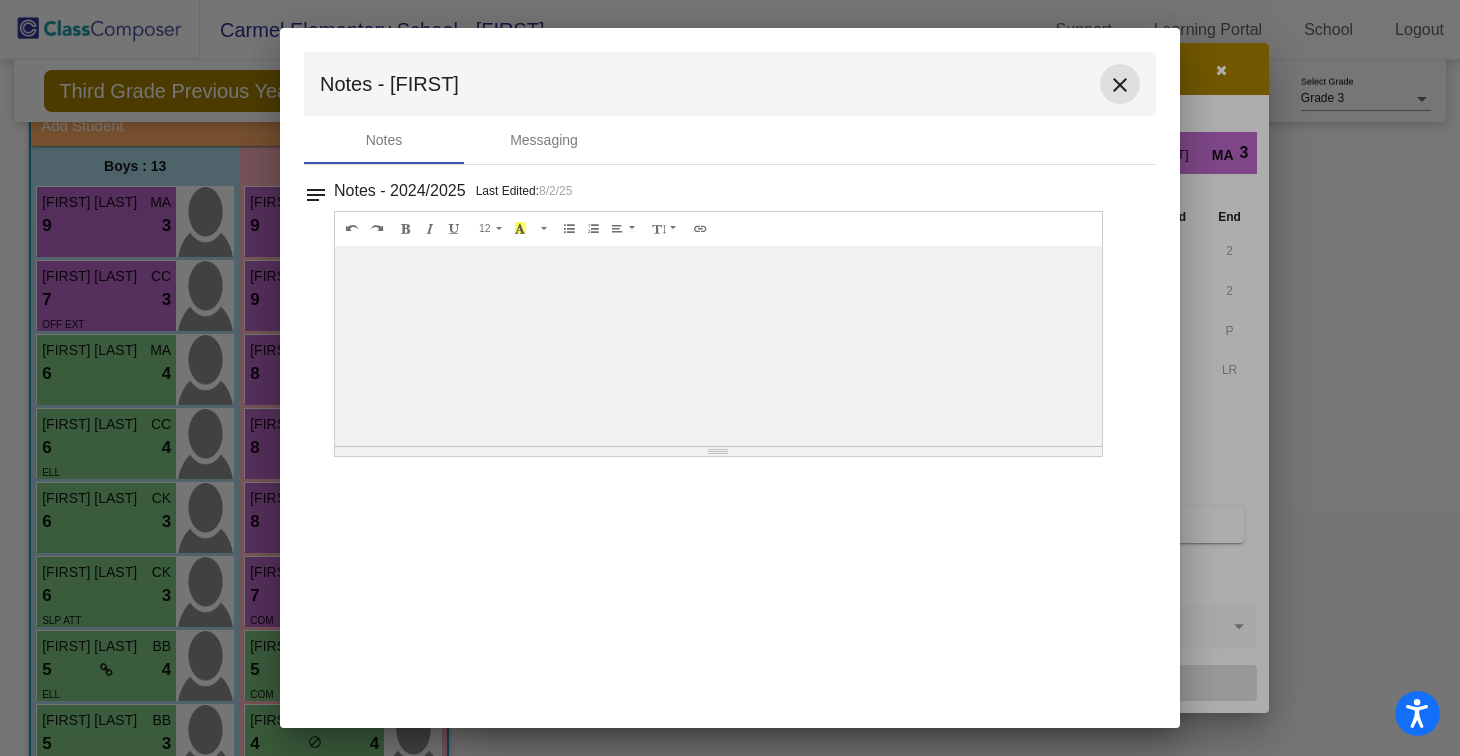 click on "close" at bounding box center [1120, 85] 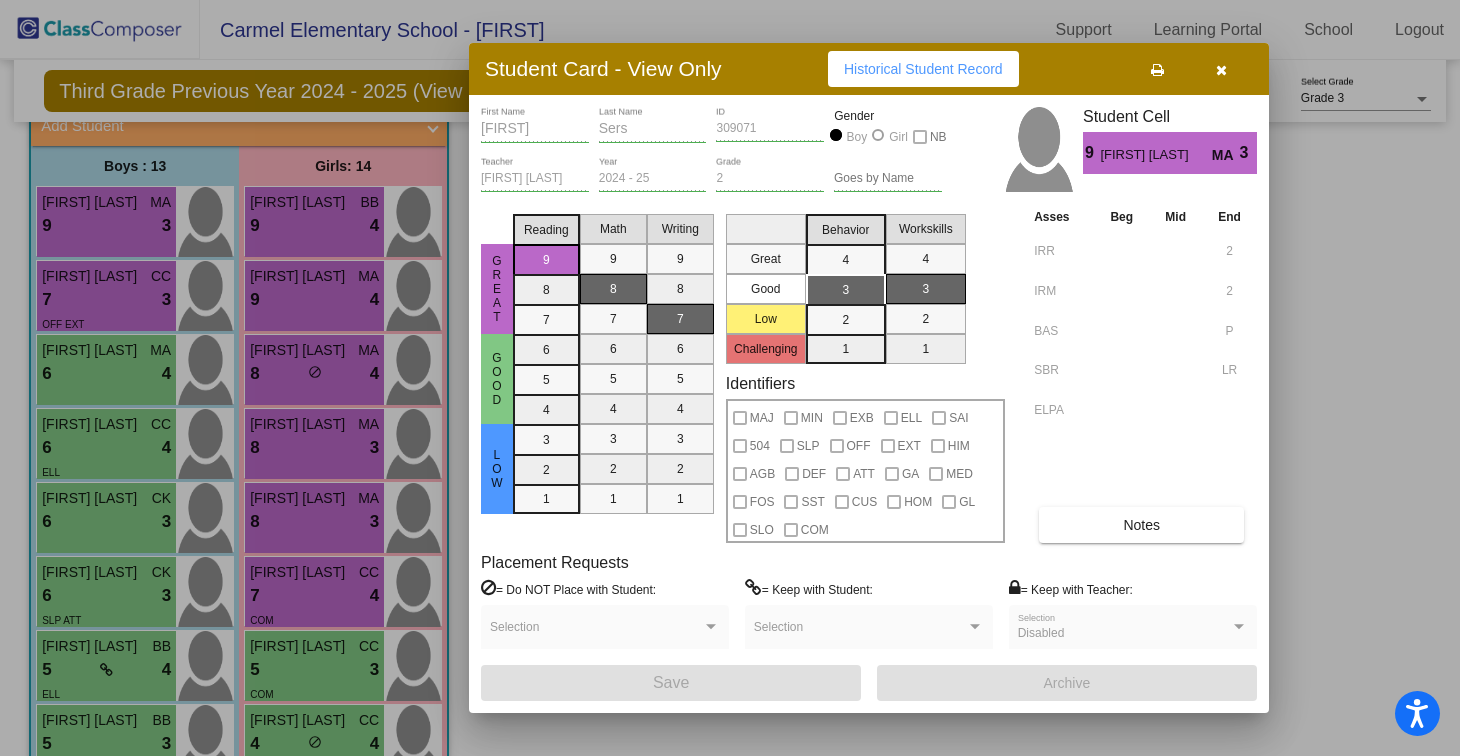 click at bounding box center [1221, 70] 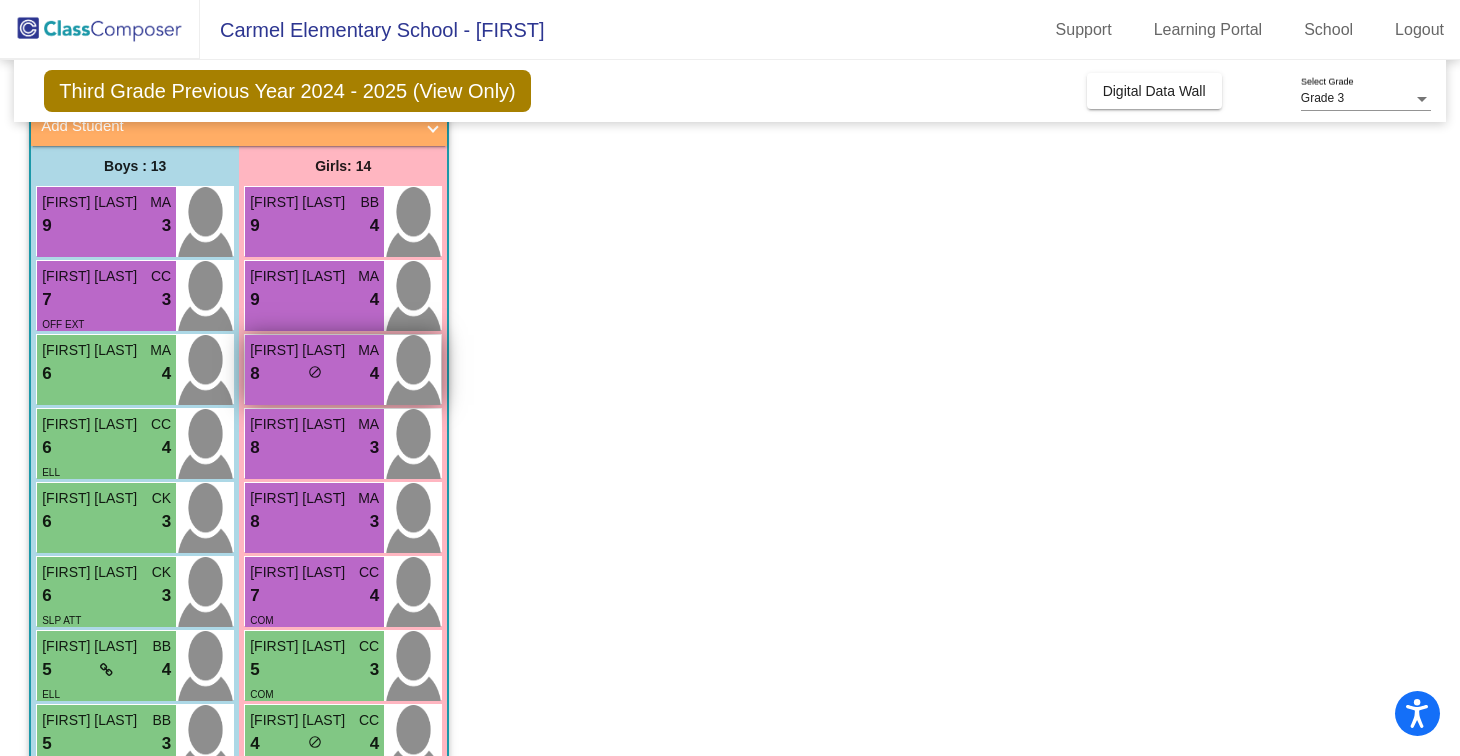 click at bounding box center [412, 370] 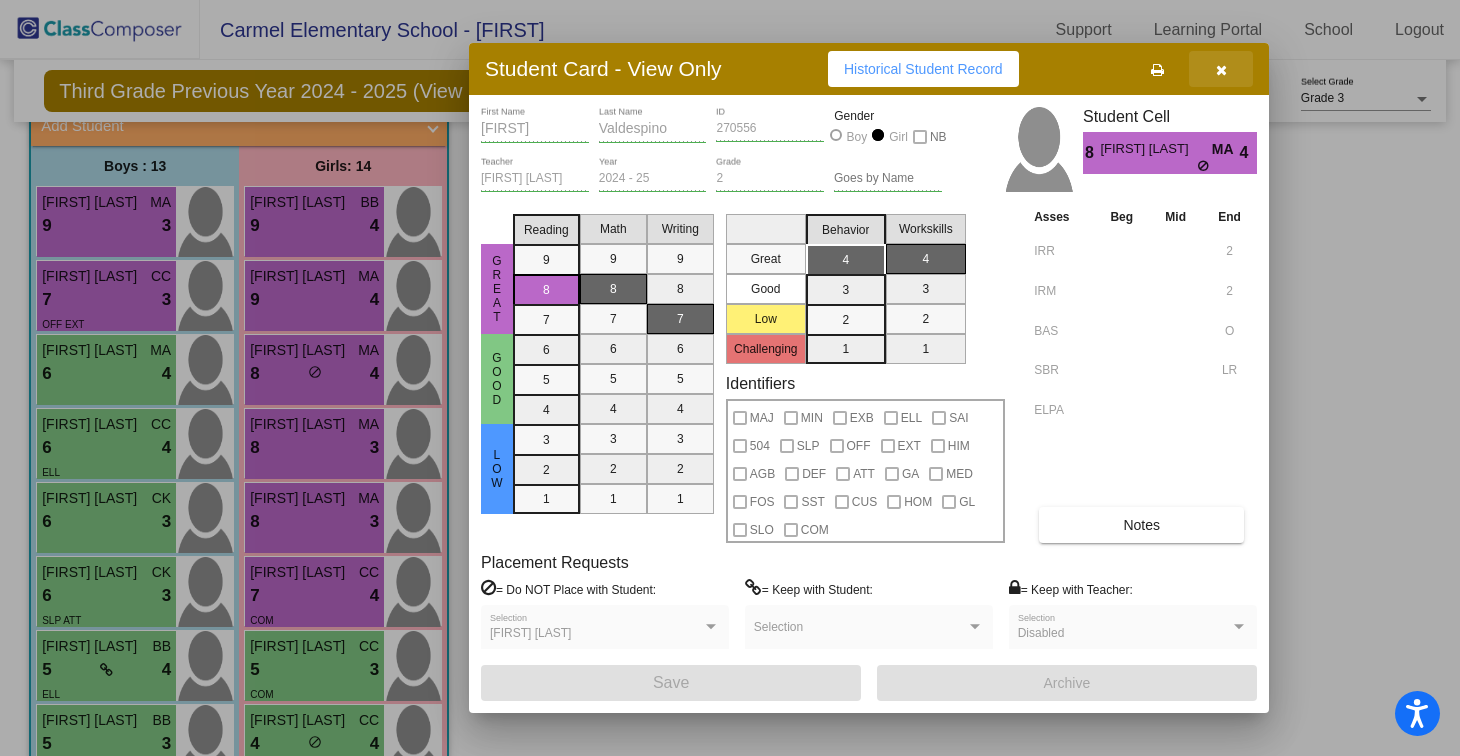click at bounding box center (1221, 70) 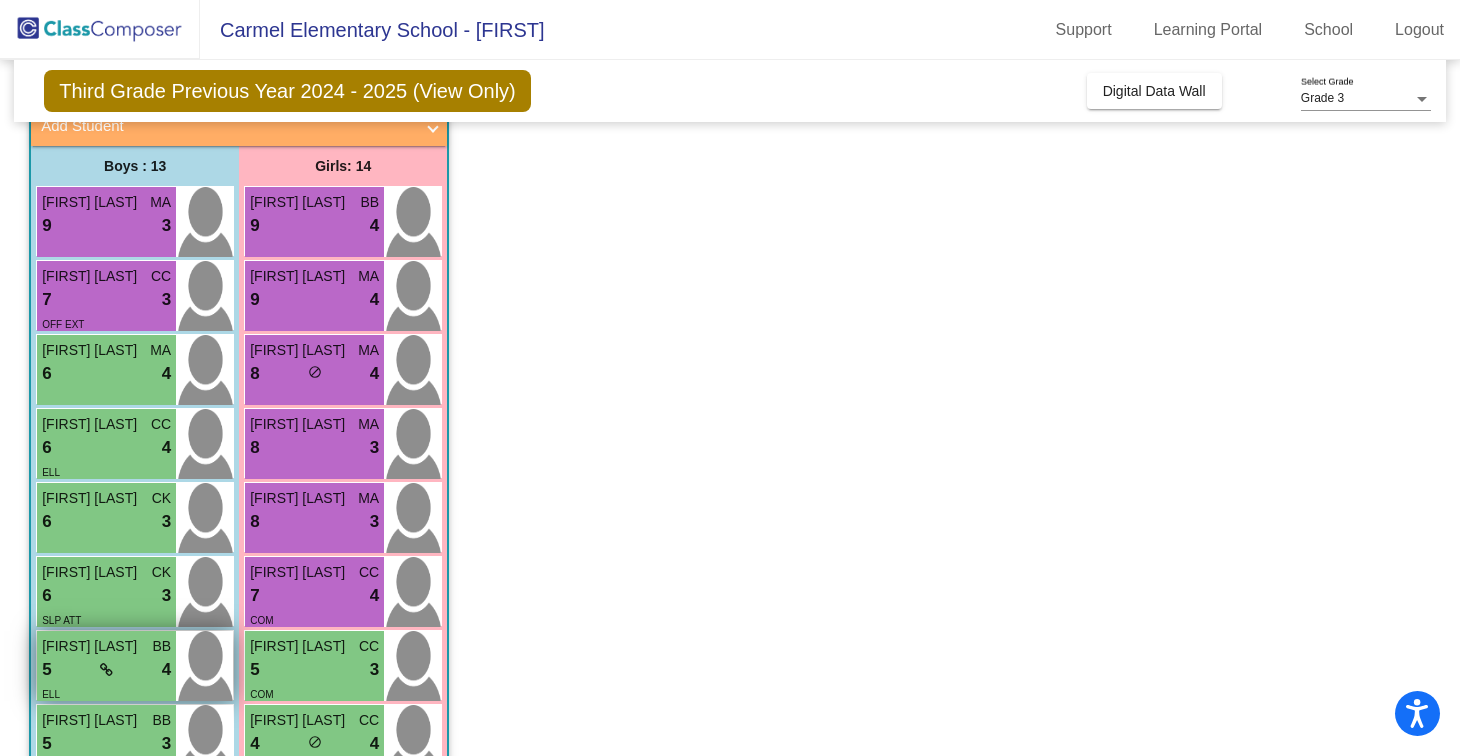 click at bounding box center [204, 666] 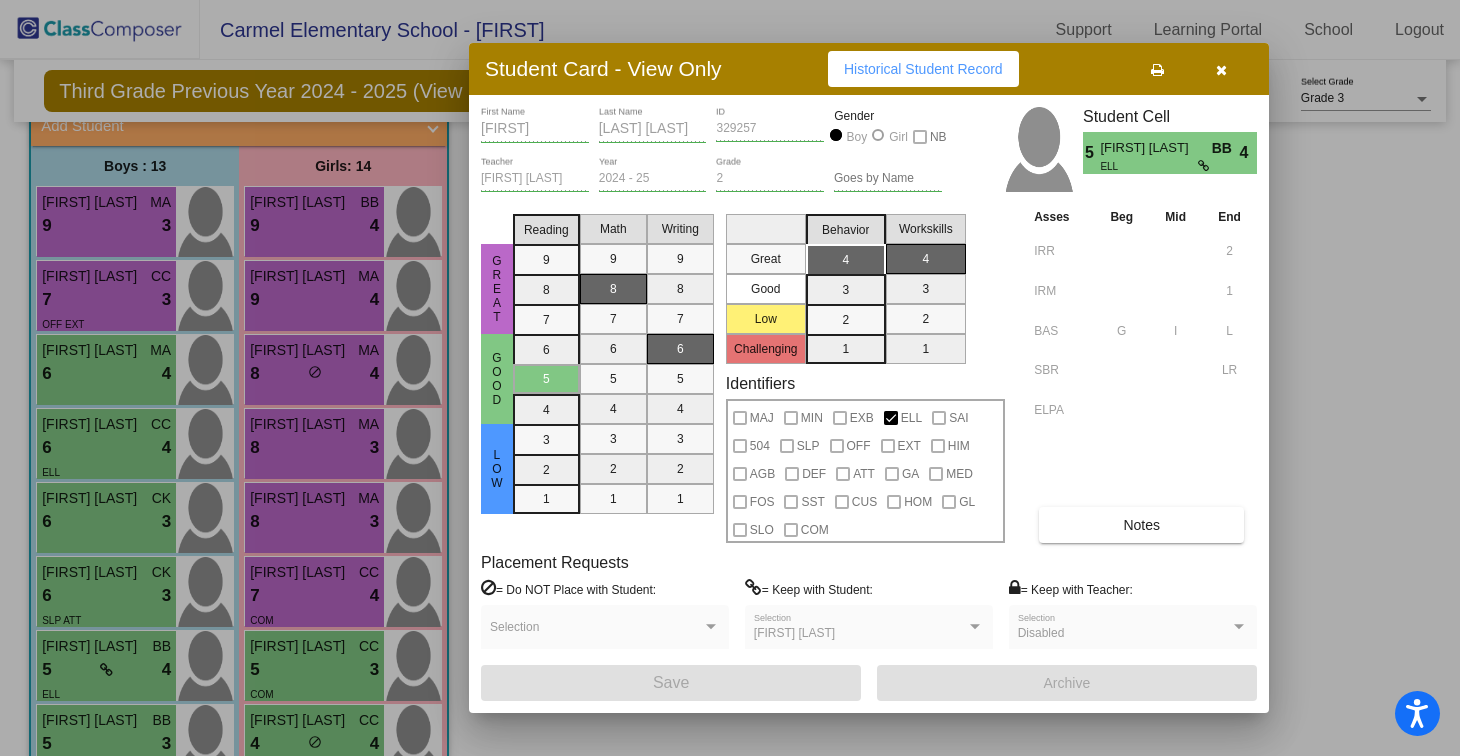 click at bounding box center (1221, 69) 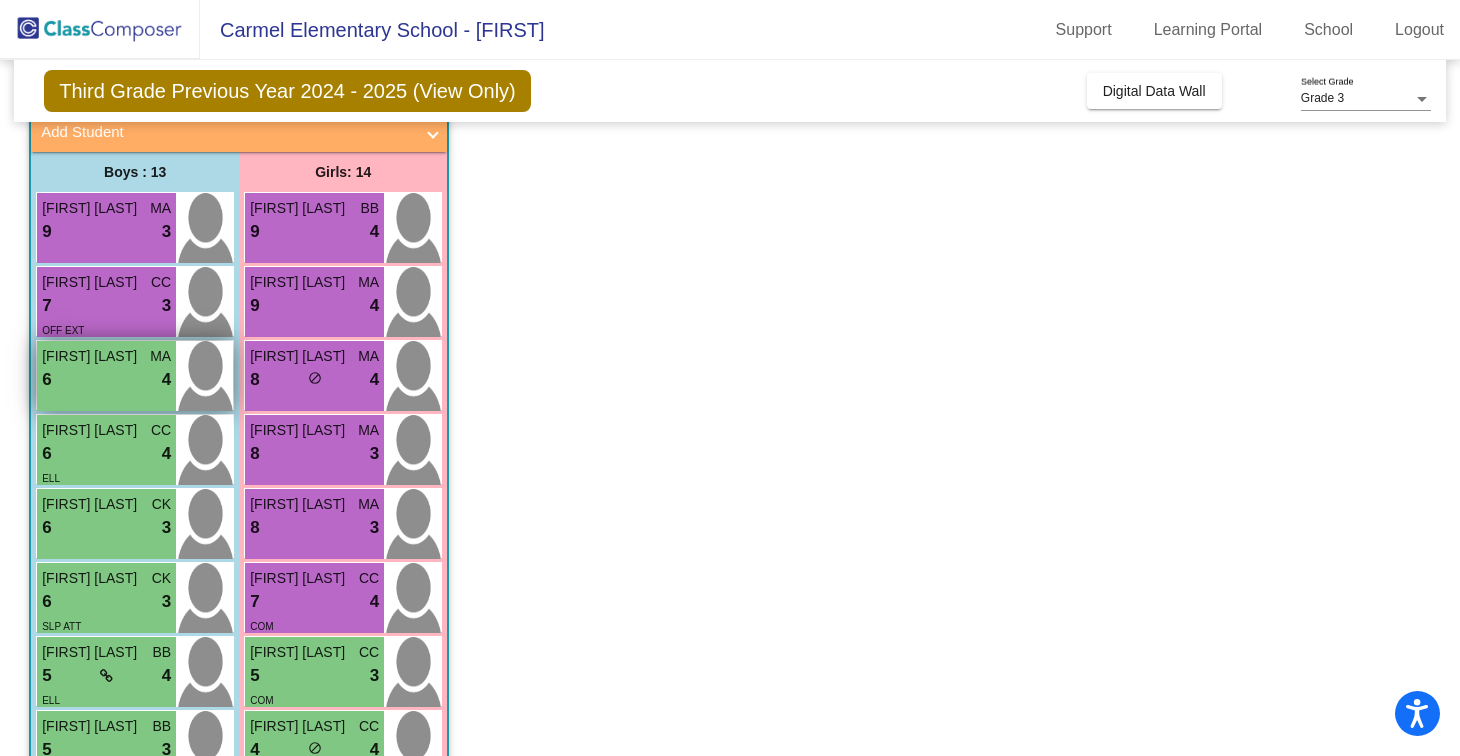 scroll, scrollTop: 120, scrollLeft: 0, axis: vertical 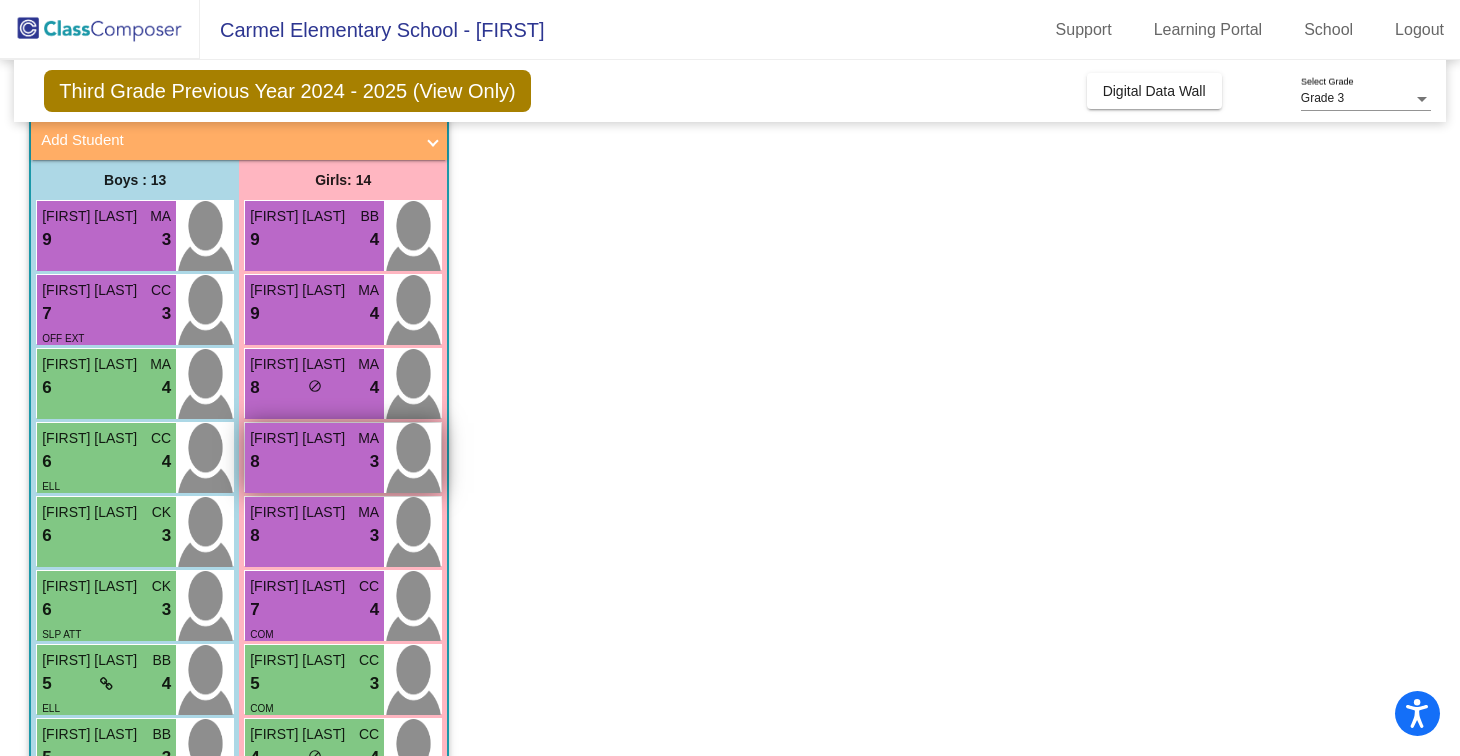 click at bounding box center [412, 458] 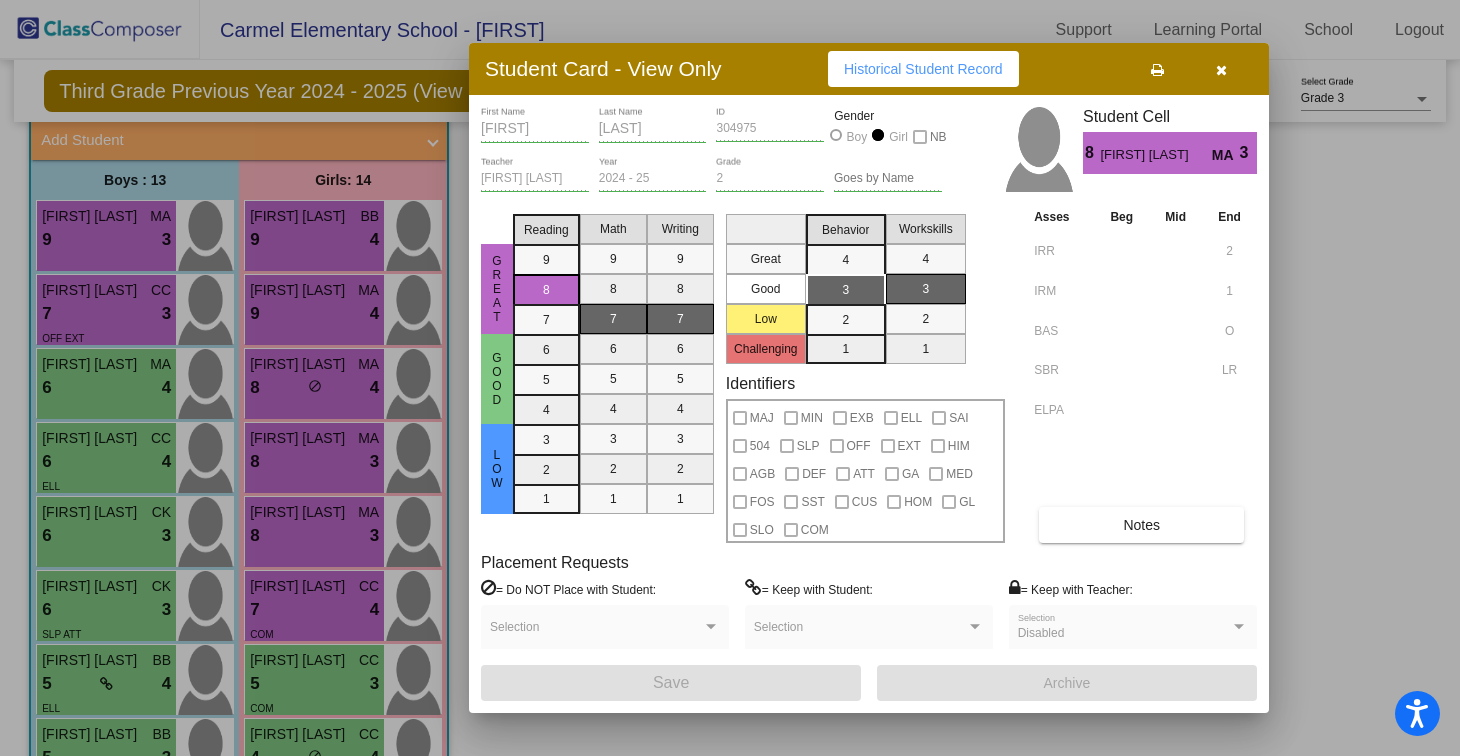 click on "Notes" at bounding box center (1141, 525) 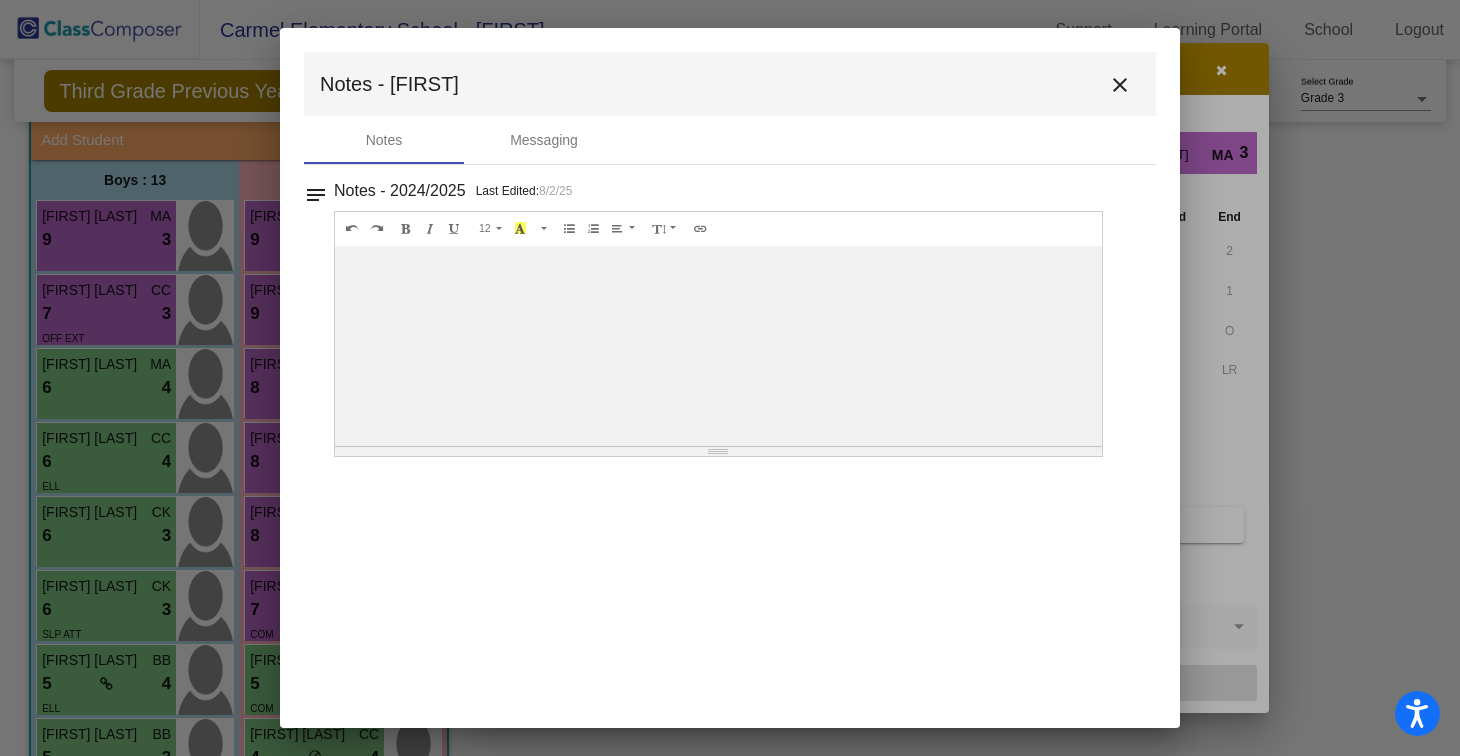 click on "close" at bounding box center (1120, 85) 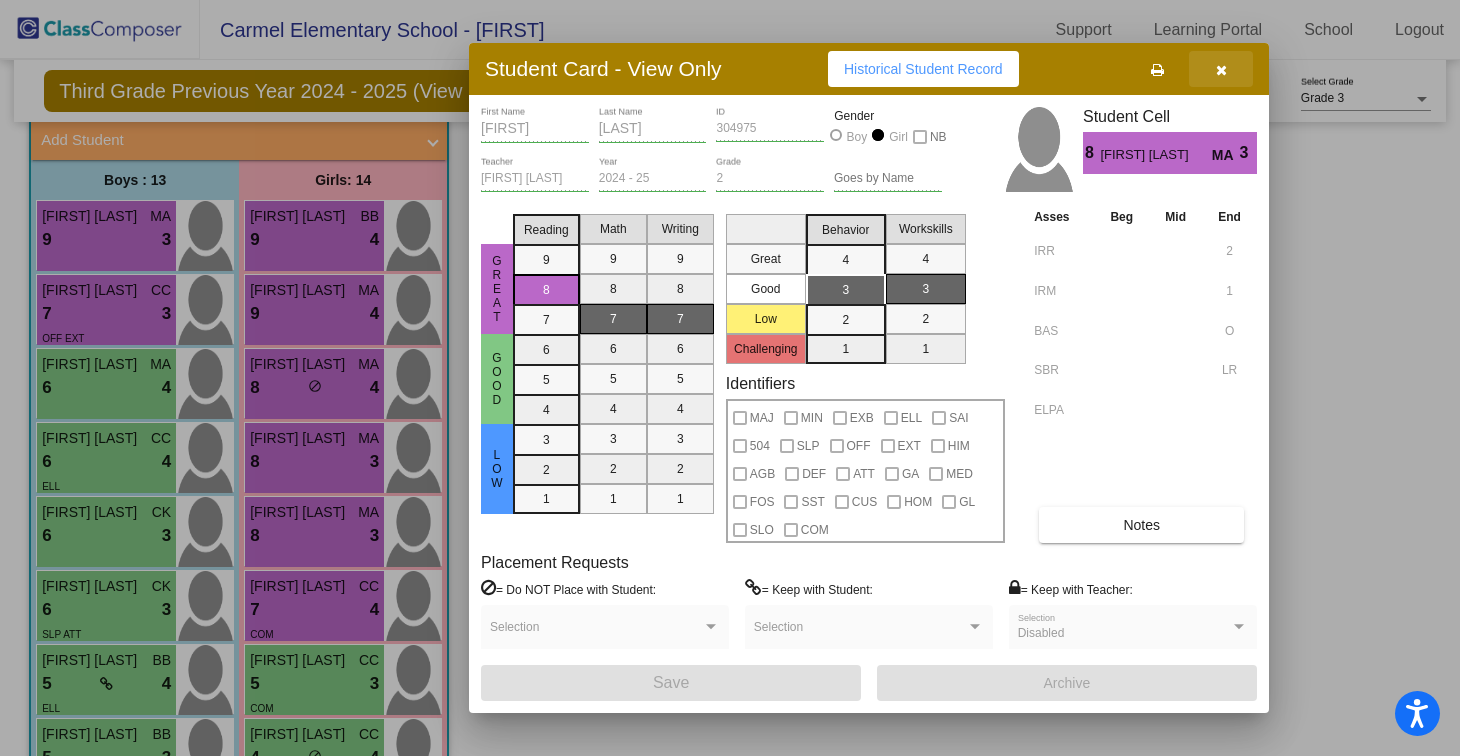 click at bounding box center [1221, 69] 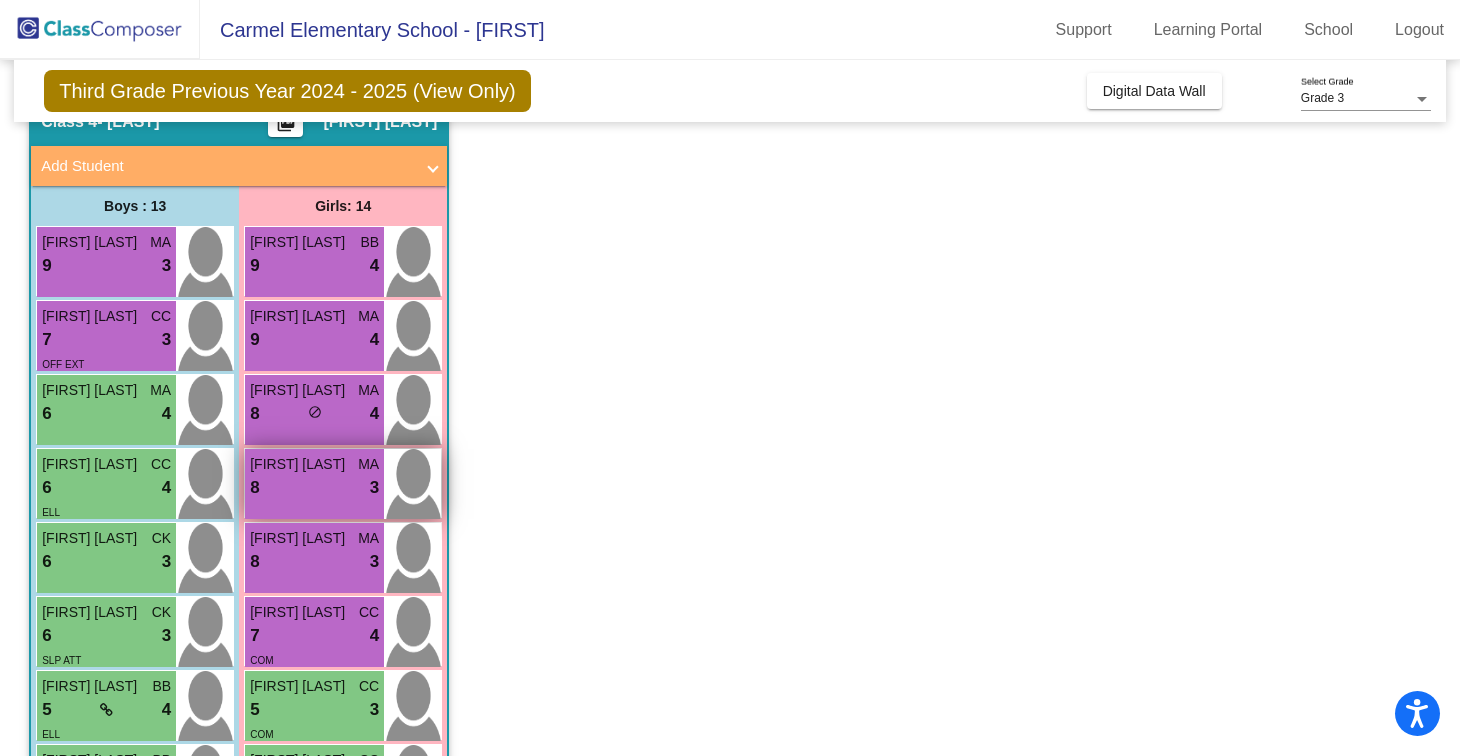 scroll, scrollTop: 0, scrollLeft: 0, axis: both 